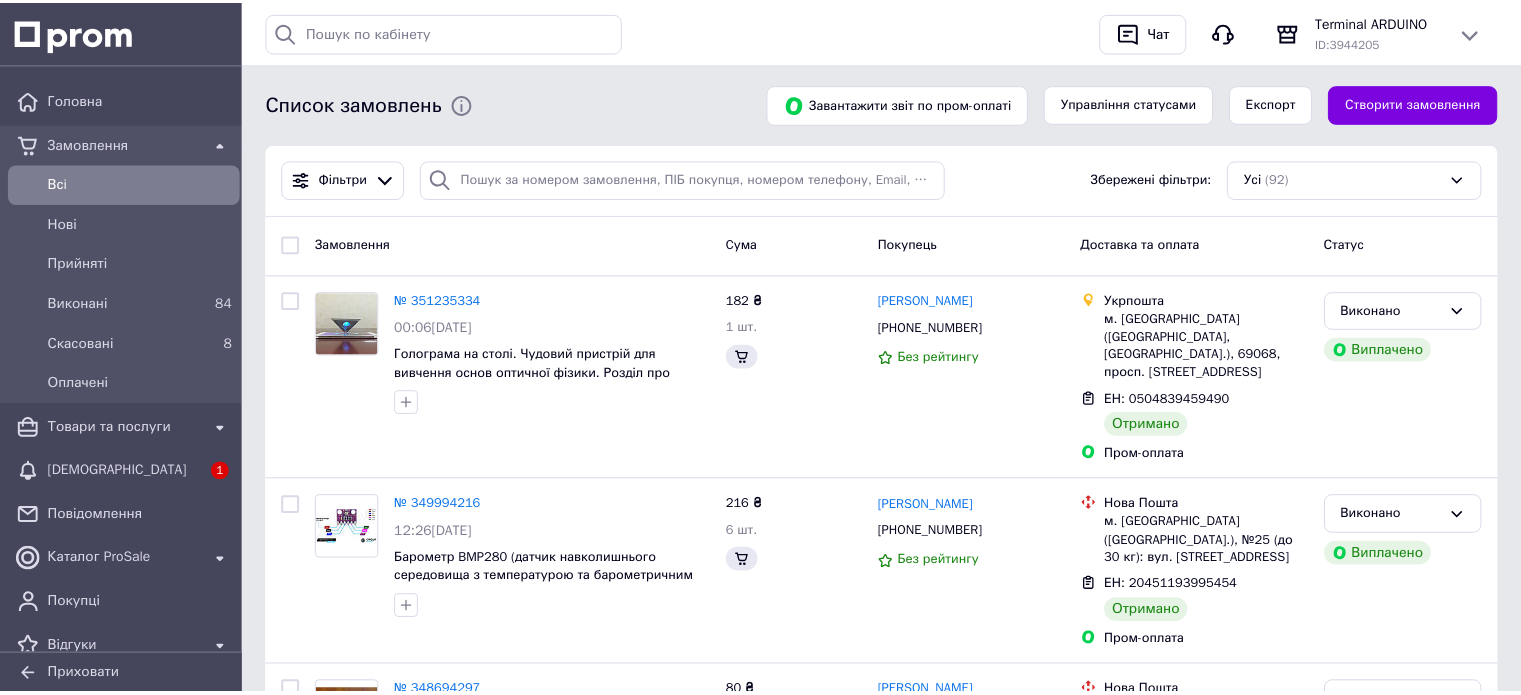 scroll, scrollTop: 0, scrollLeft: 0, axis: both 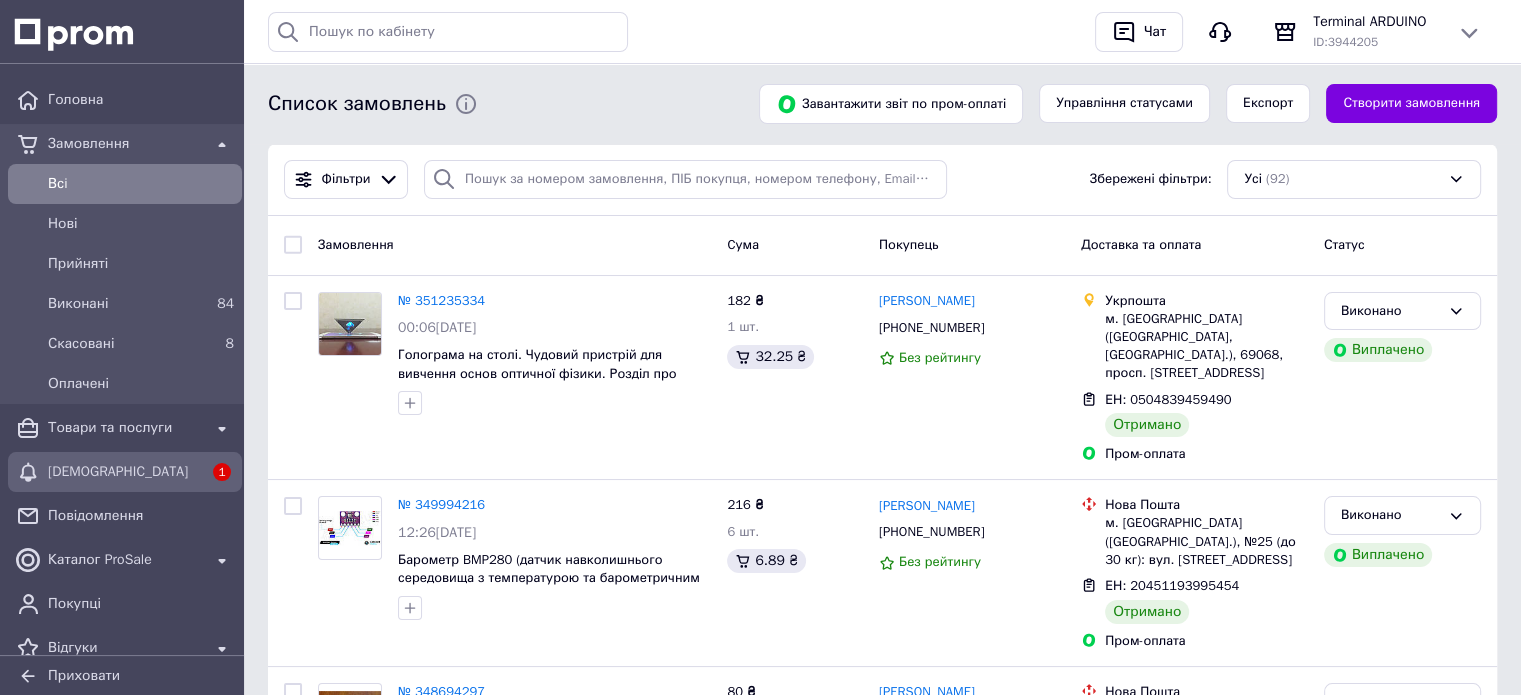 click on "[DEMOGRAPHIC_DATA]" at bounding box center (125, 472) 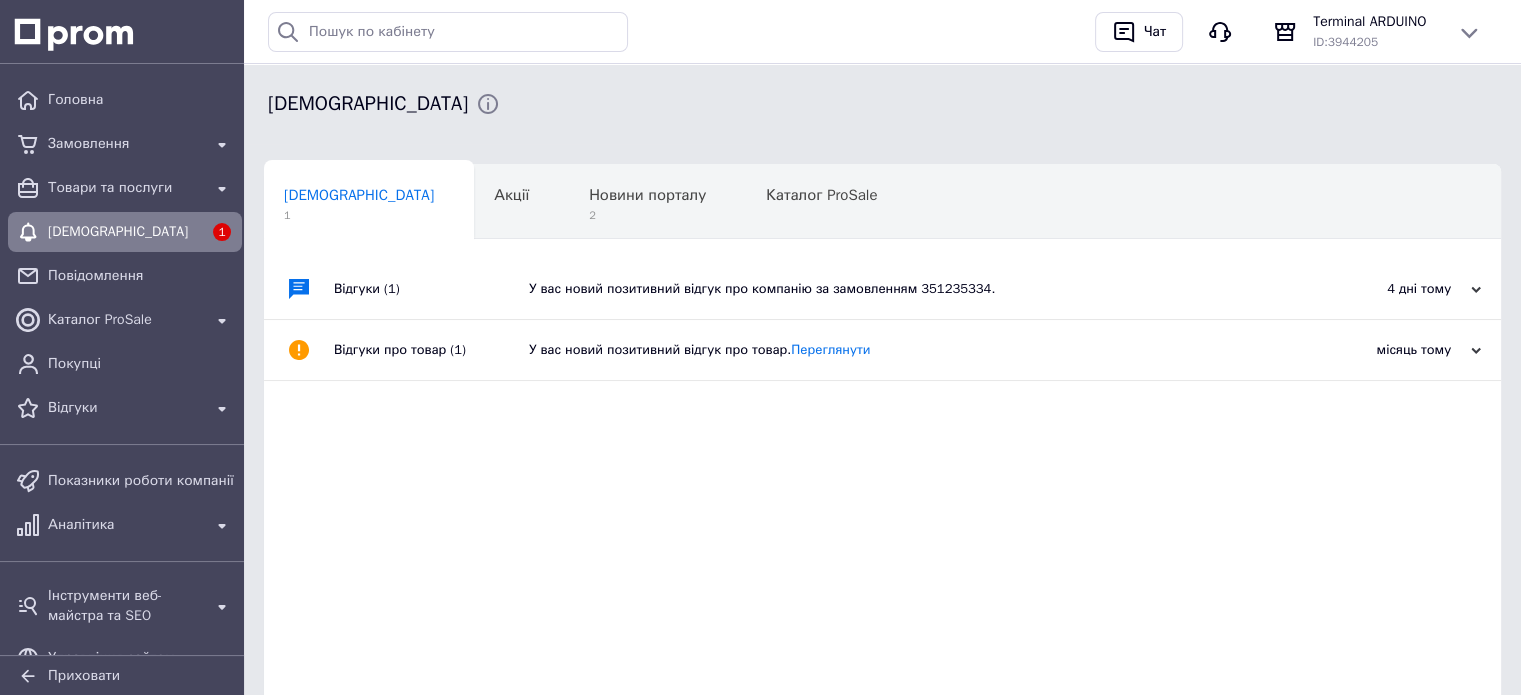 click on "У вас новий позитивний відгук про компанію за замовленням 351235334." at bounding box center (905, 289) 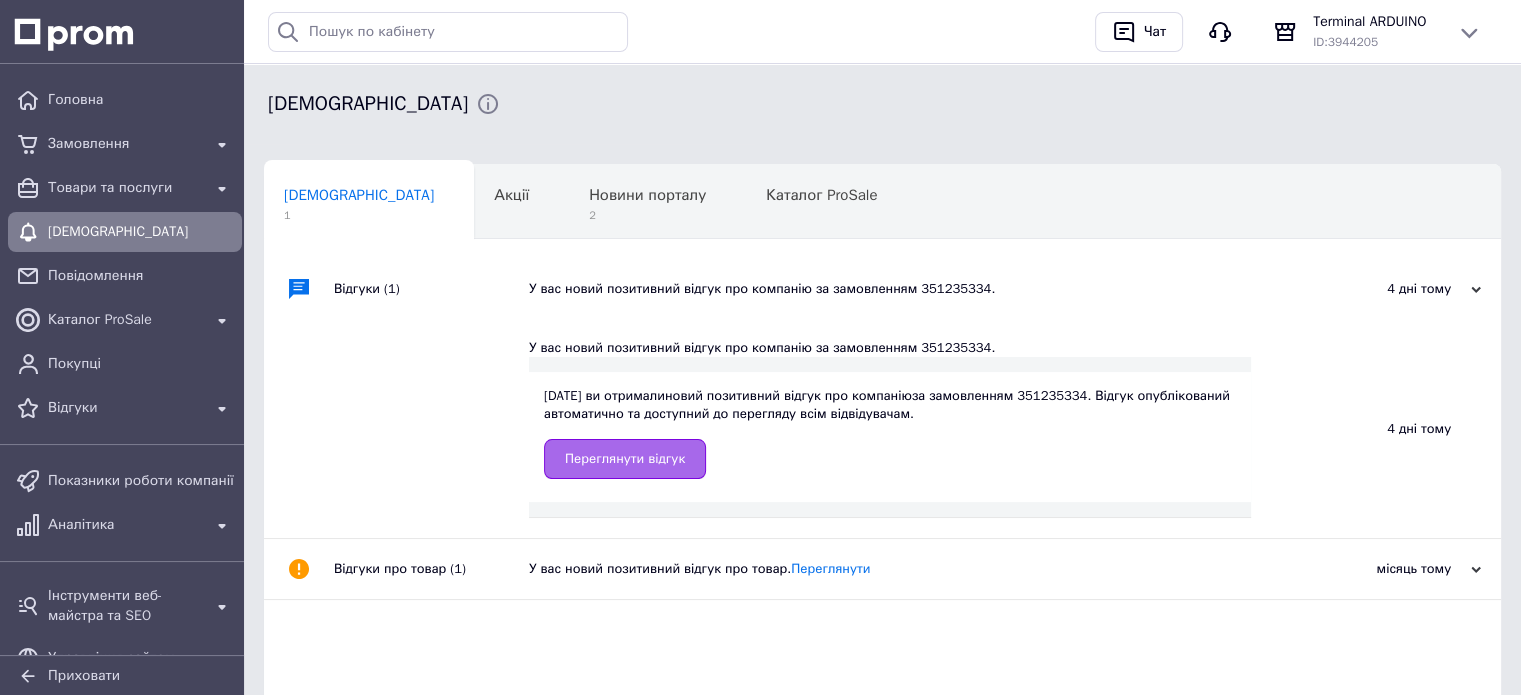 click on "Переглянути відгук" at bounding box center [625, 459] 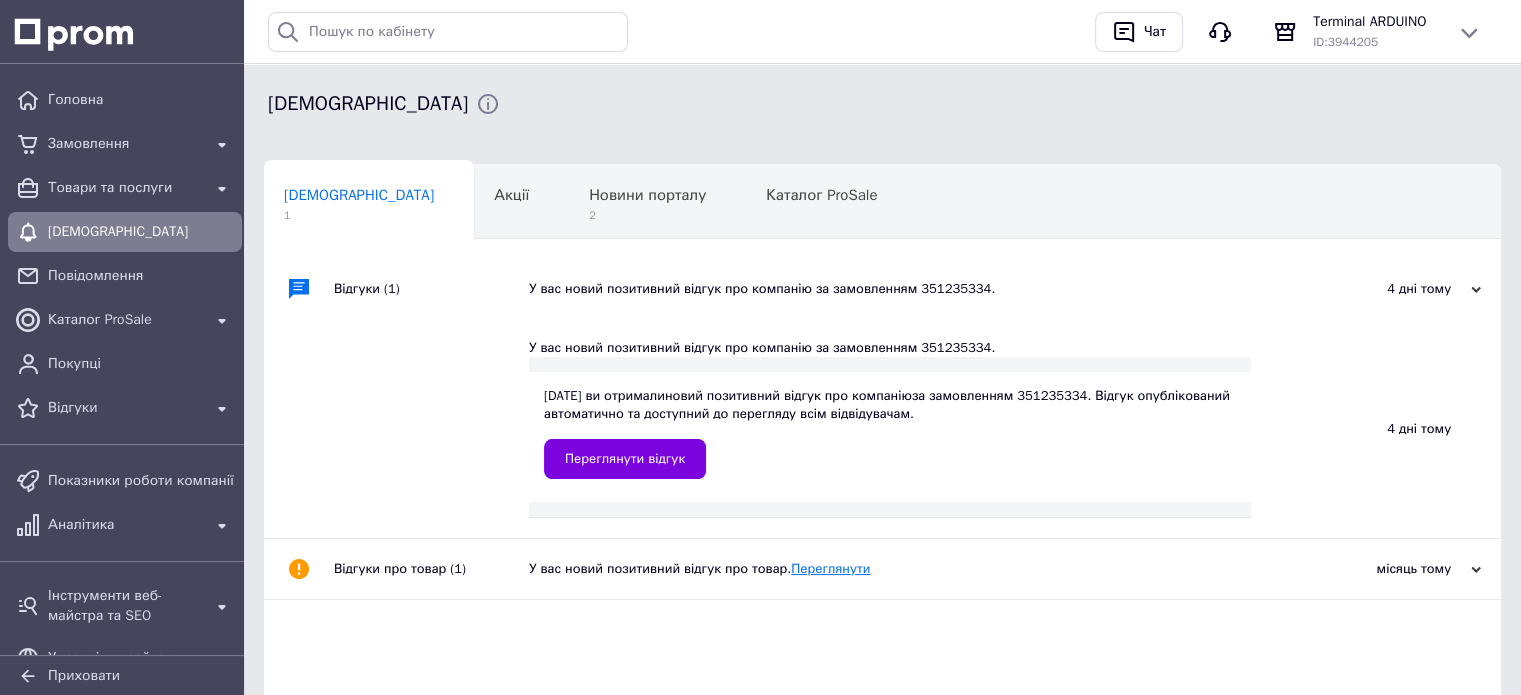 click on "Переглянути" at bounding box center [830, 568] 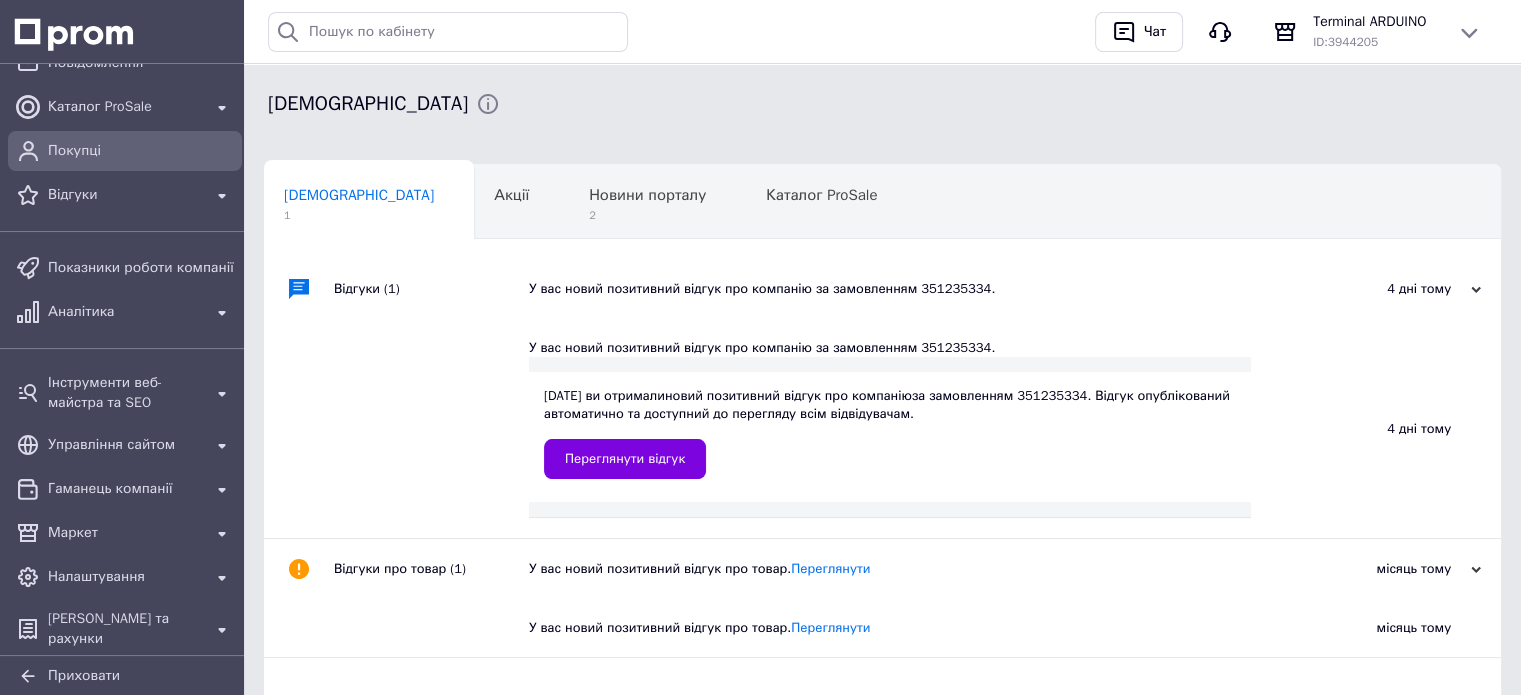 scroll, scrollTop: 0, scrollLeft: 0, axis: both 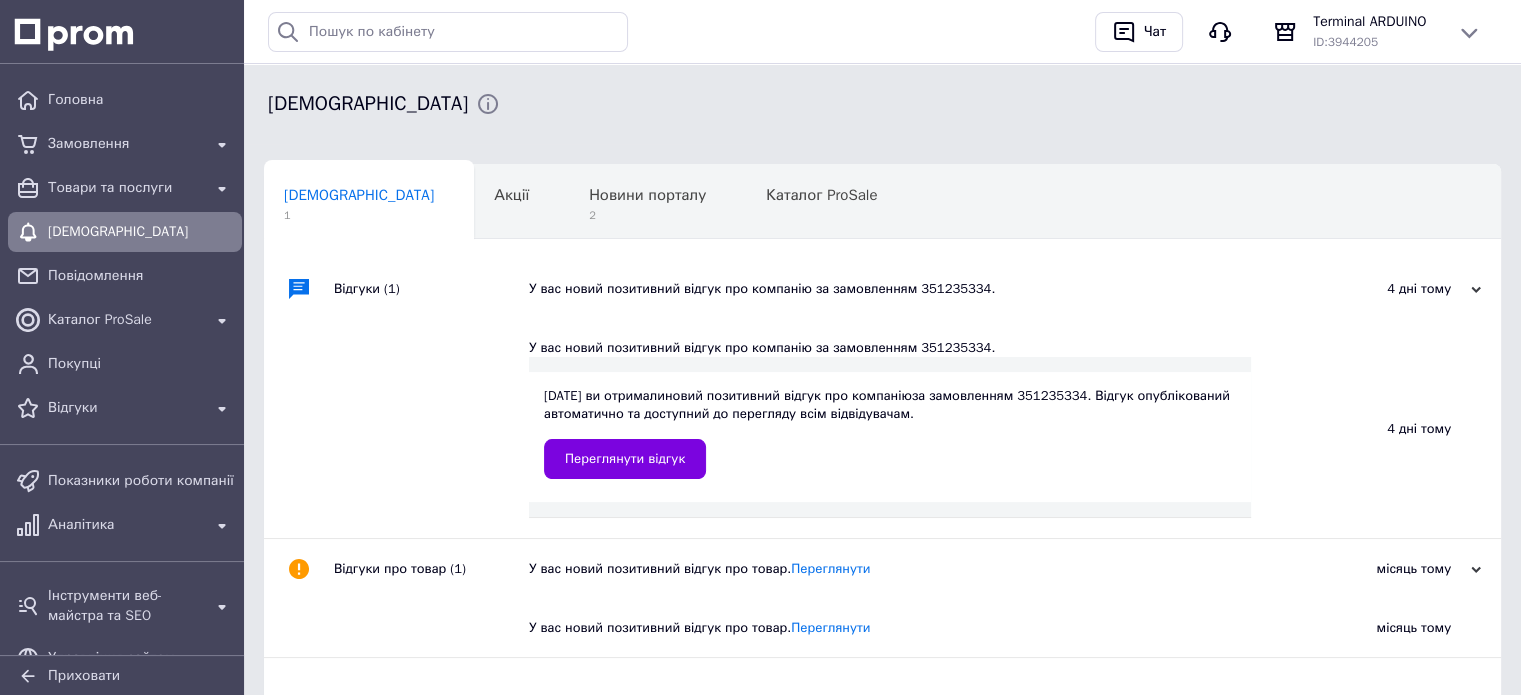 click on "[DEMOGRAPHIC_DATA]" at bounding box center (125, 232) 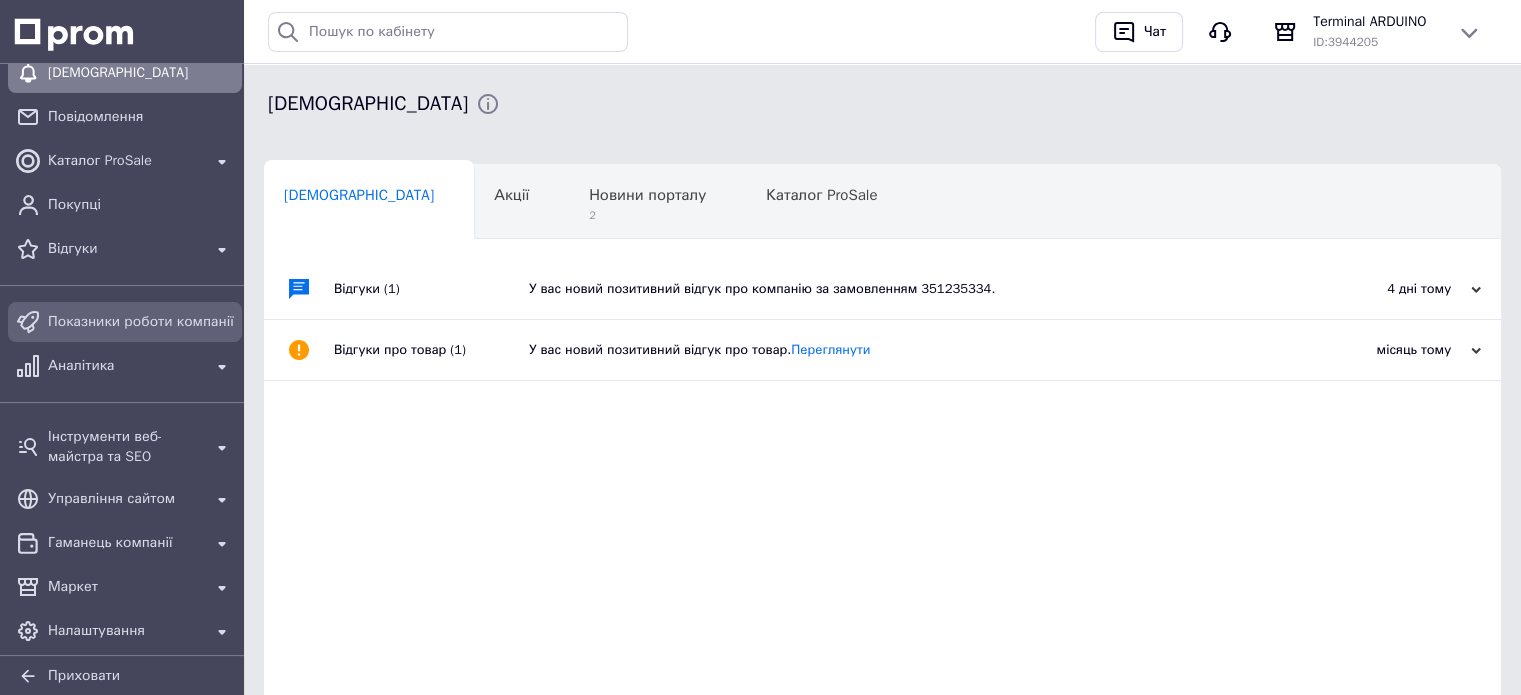 scroll, scrollTop: 160, scrollLeft: 0, axis: vertical 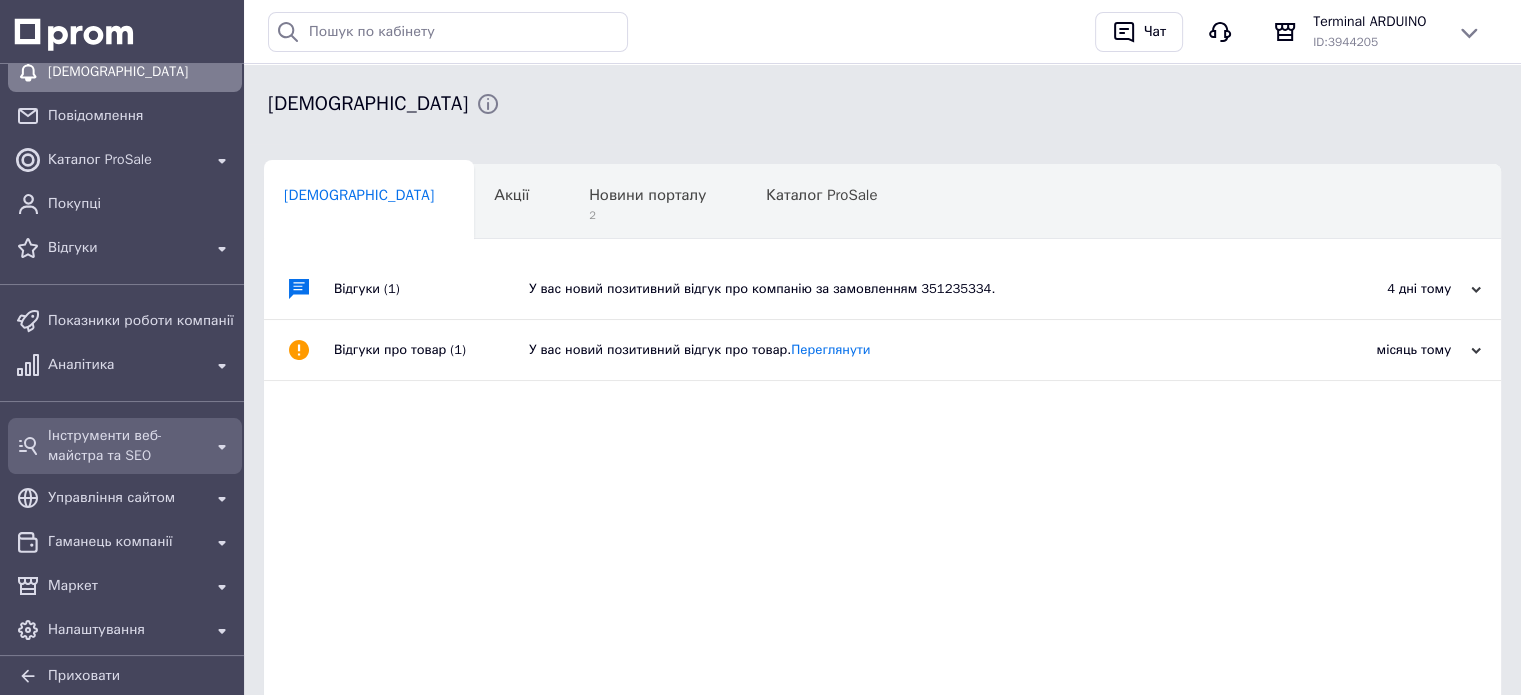 click 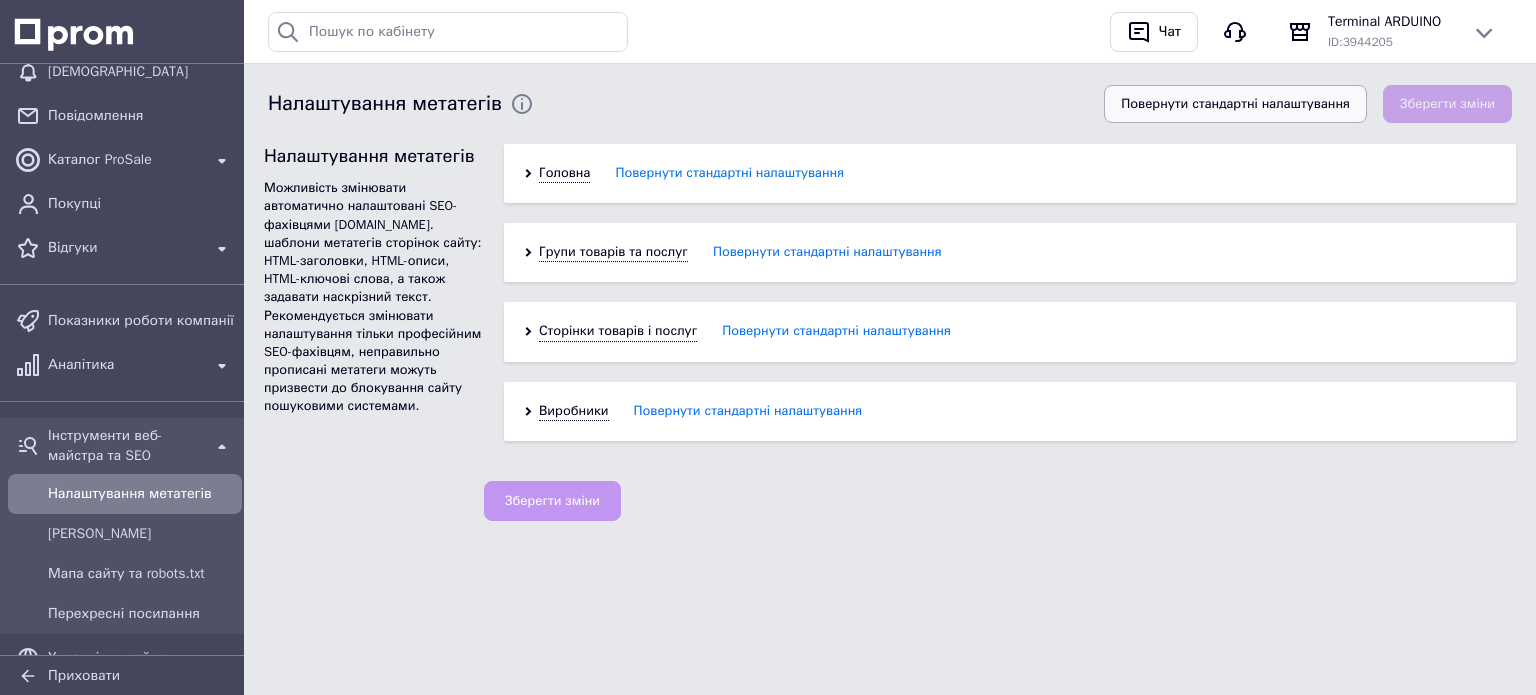 click on "Повернути стандартні налаштування" at bounding box center (1235, 104) 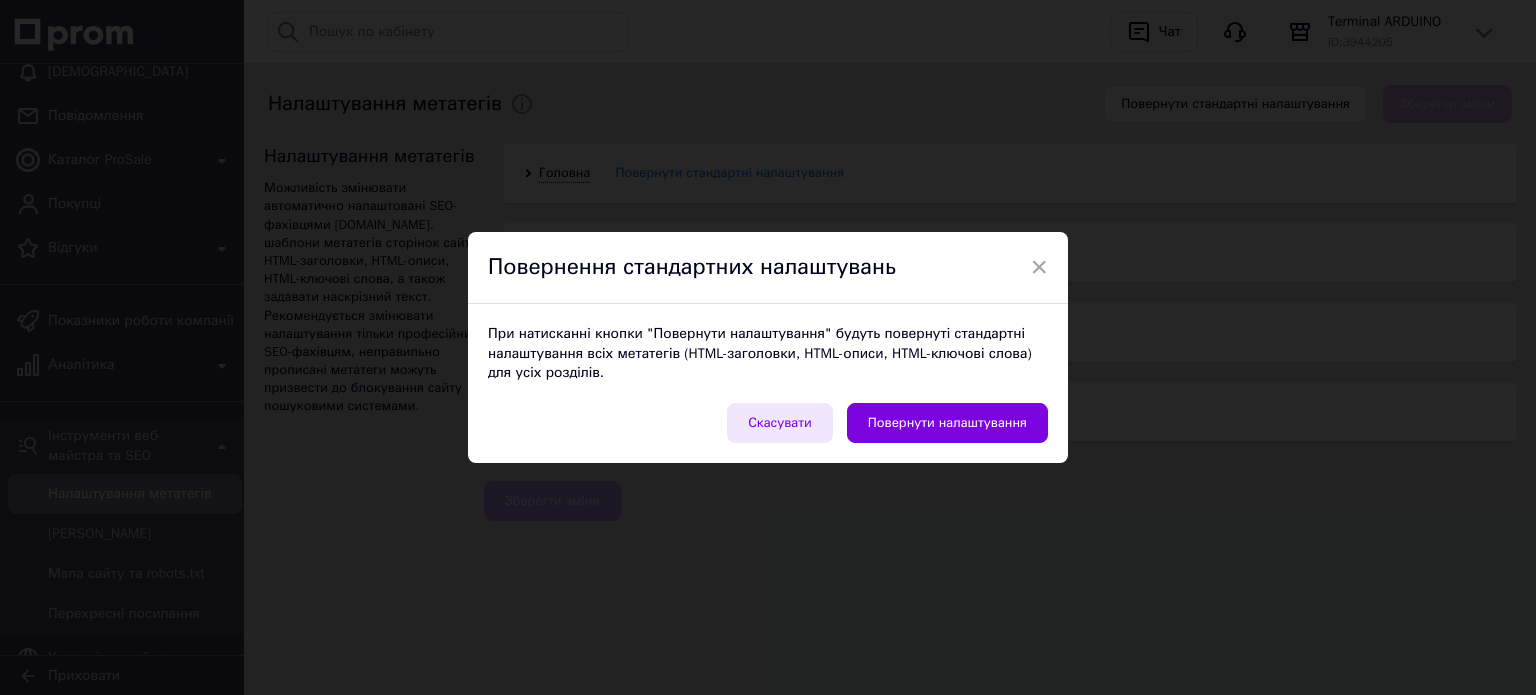 click on "Скасувати" at bounding box center [780, 423] 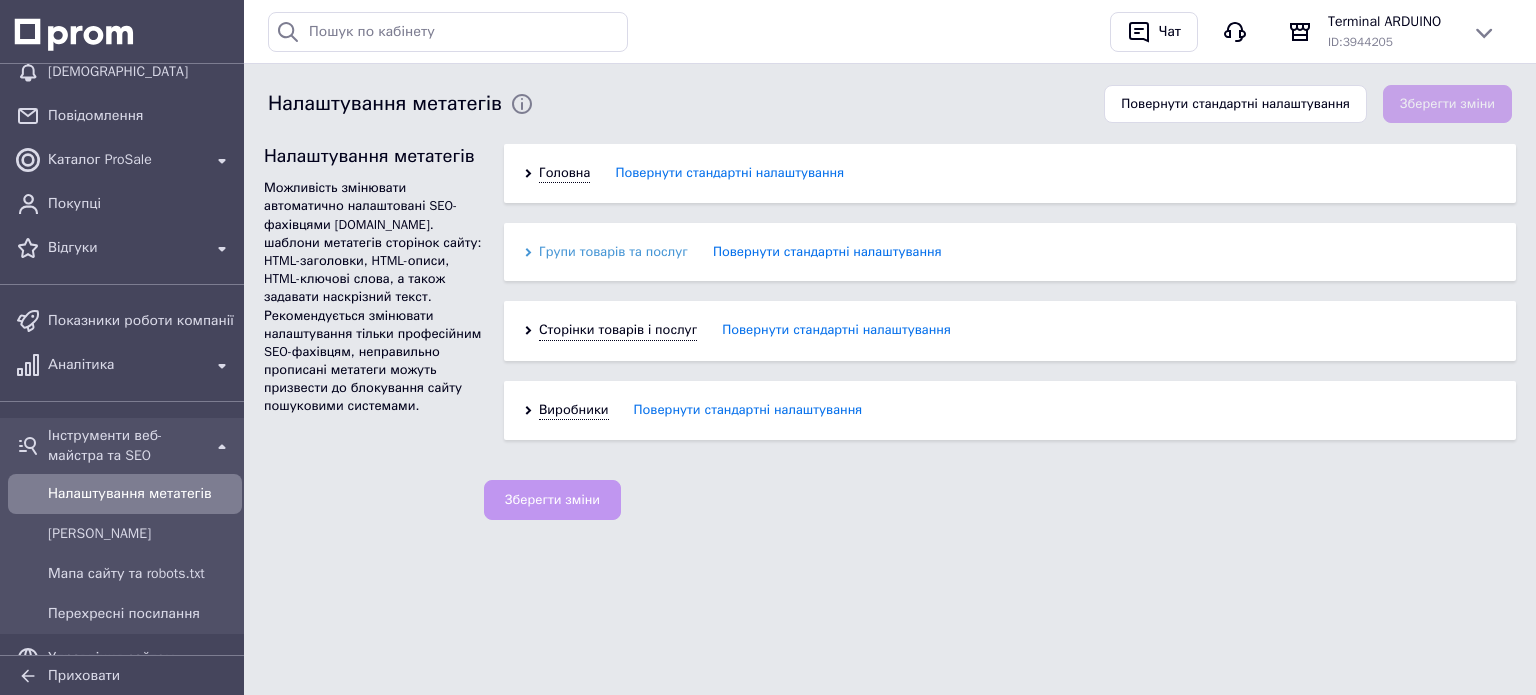 click on "Групи товарів та послуг" at bounding box center [613, 252] 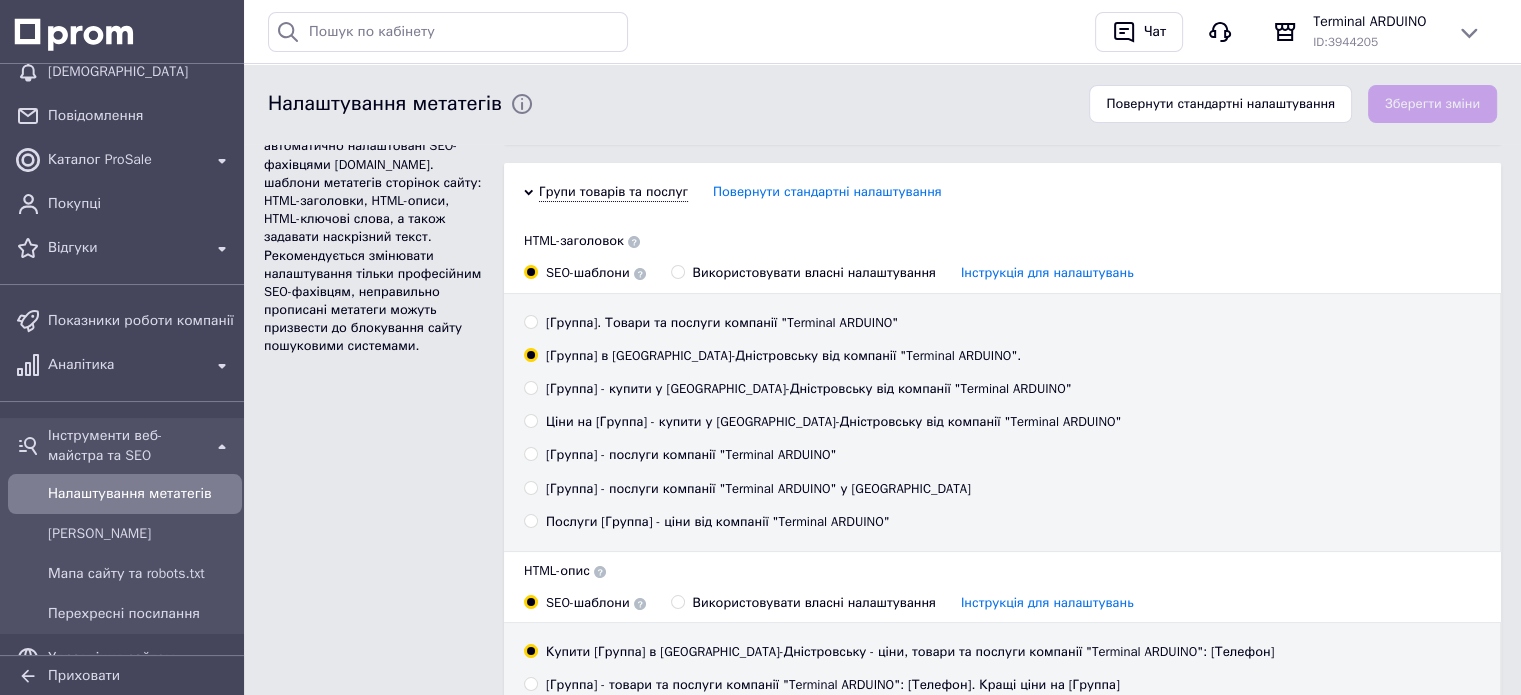 scroll, scrollTop: 63, scrollLeft: 0, axis: vertical 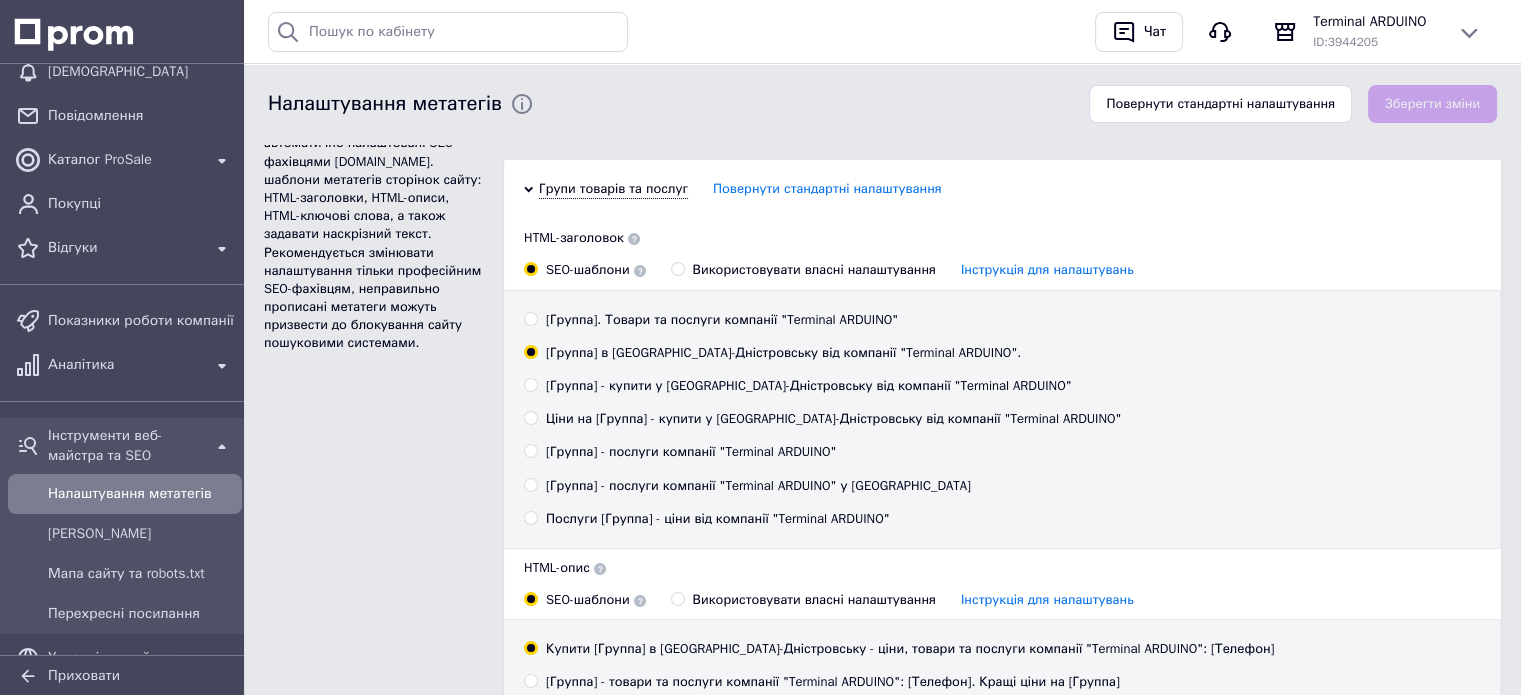 click on "[Группа].
Товари та послуги компанії "Terminal ARDUINO"" at bounding box center (530, 318) 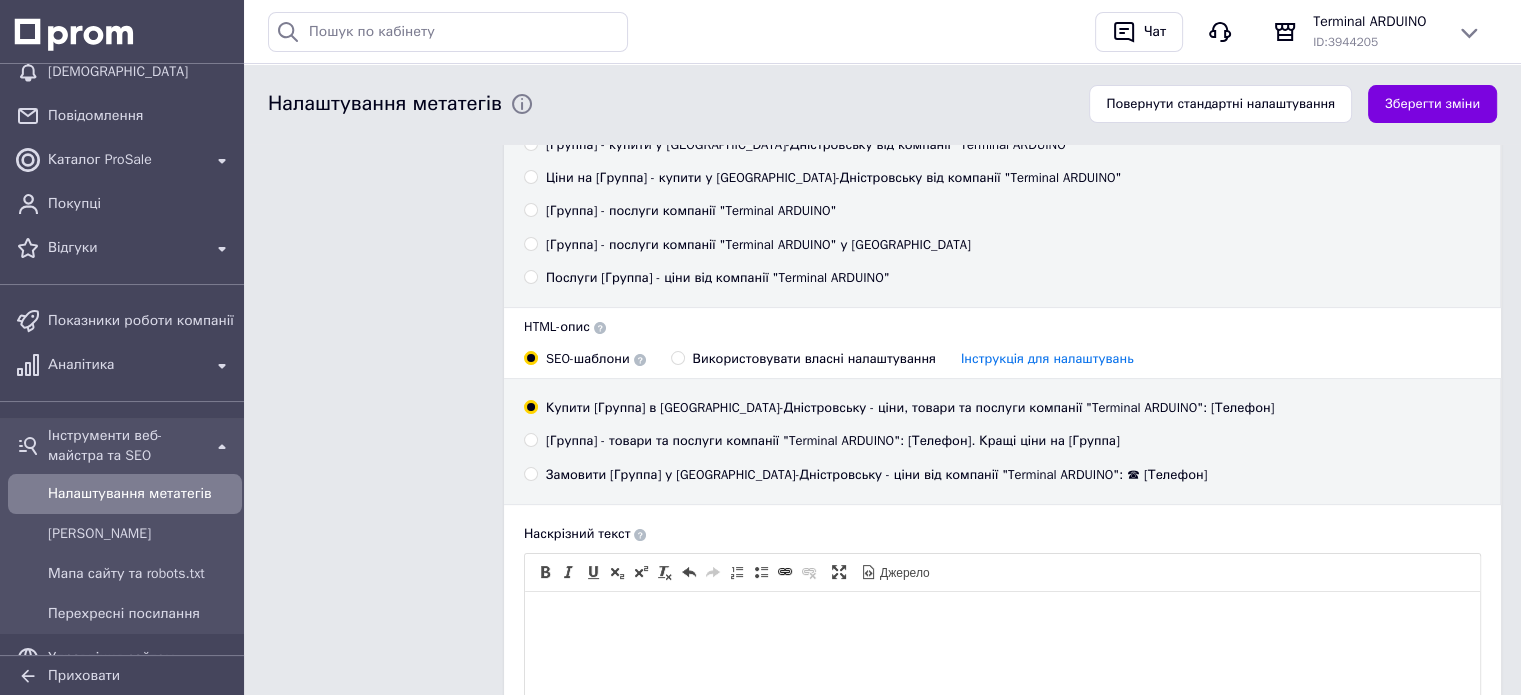 scroll, scrollTop: 304, scrollLeft: 0, axis: vertical 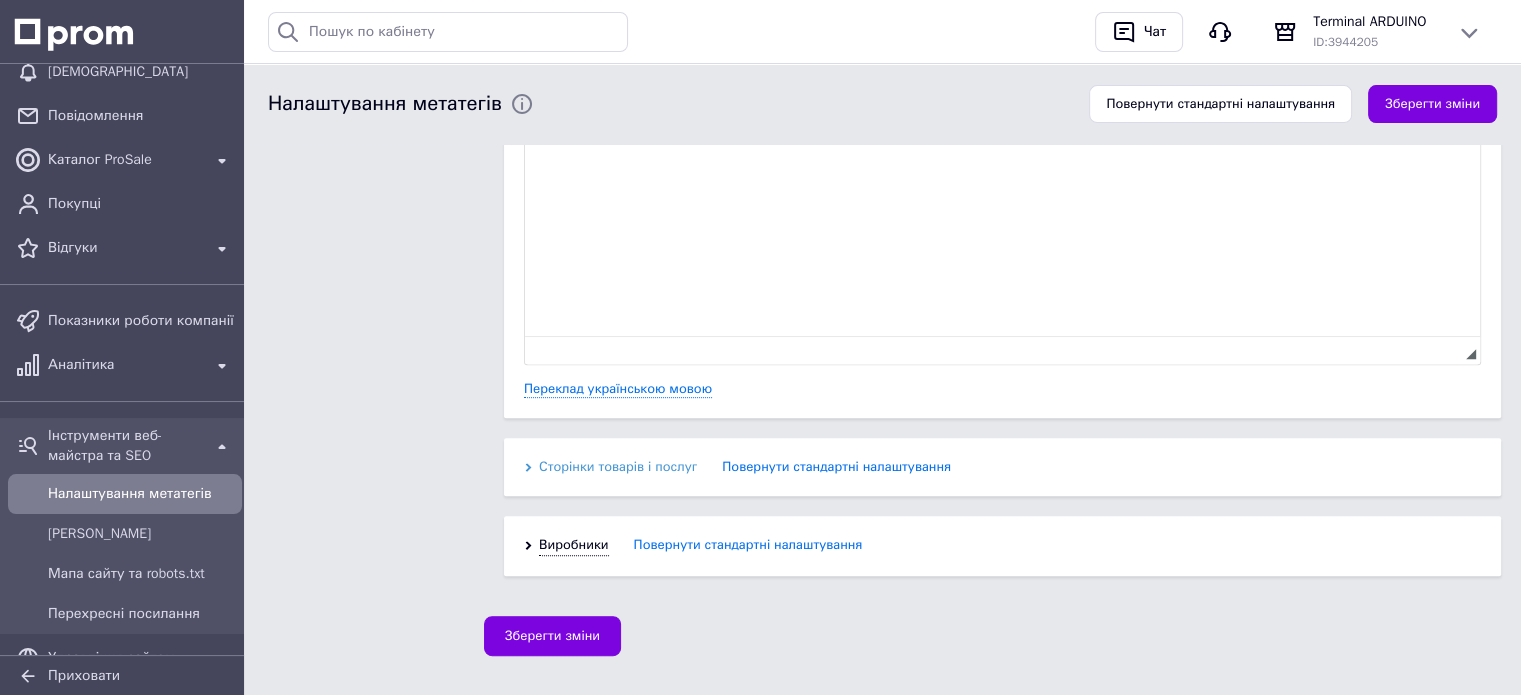 click 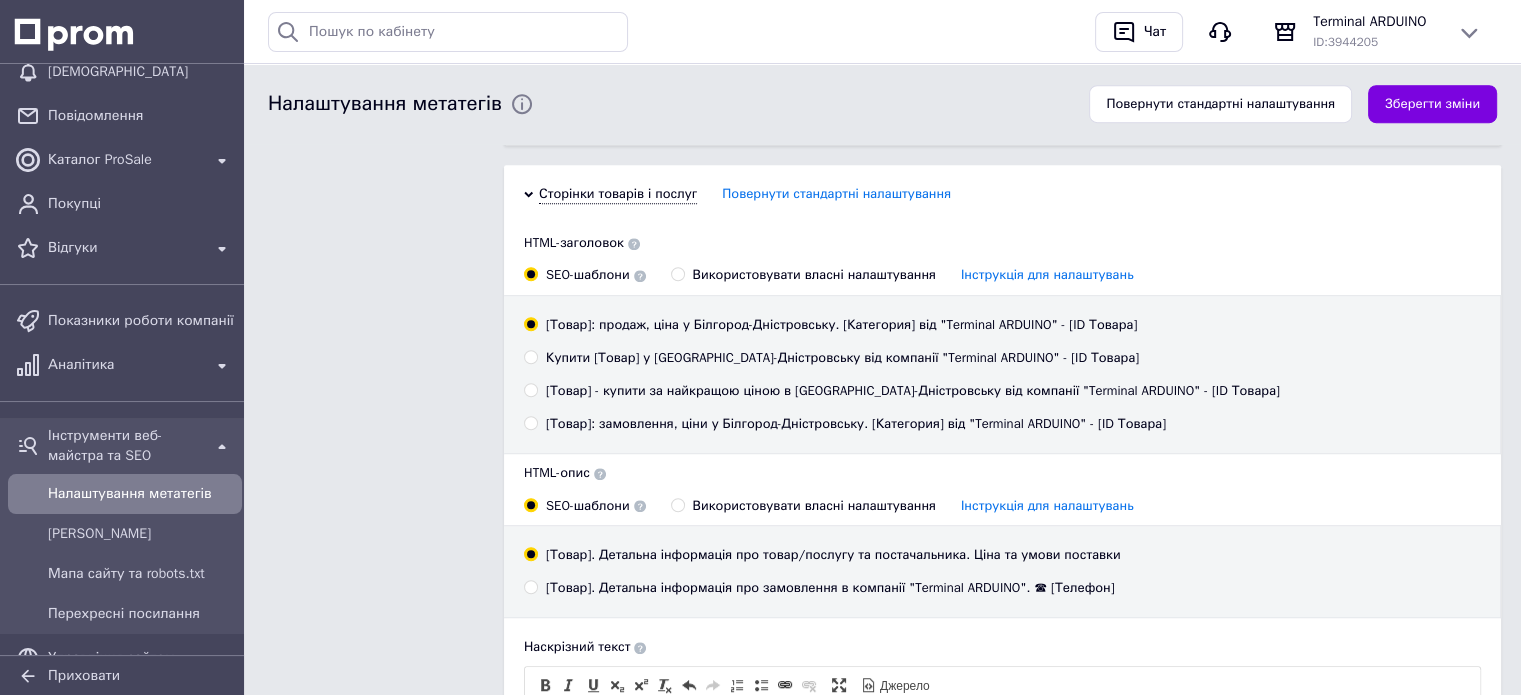 scroll, scrollTop: 1084, scrollLeft: 0, axis: vertical 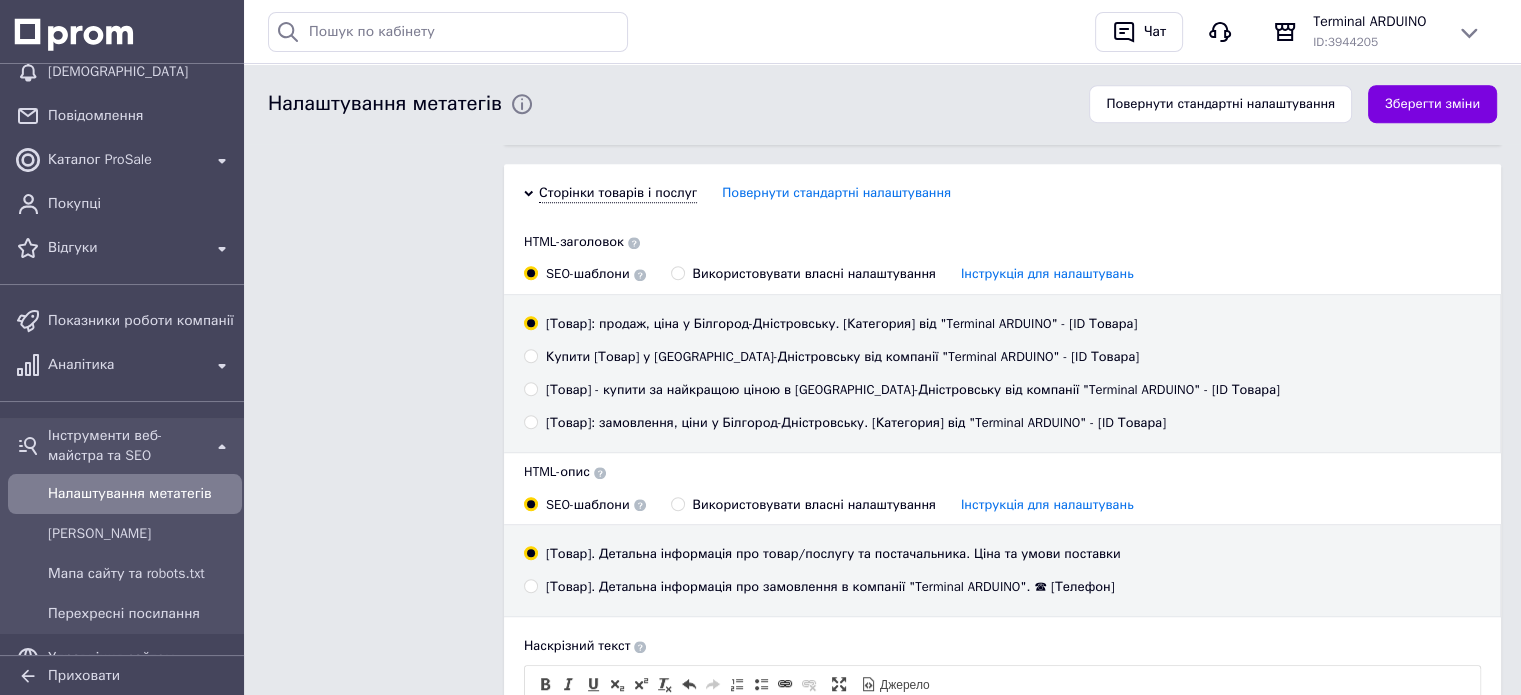 click on "[Товар] - купити за найкращою ціною в [GEOGRAPHIC_DATA]-Дністровську від компанії "Terminal ARDUINO" - [ID Товара]" at bounding box center (530, 388) 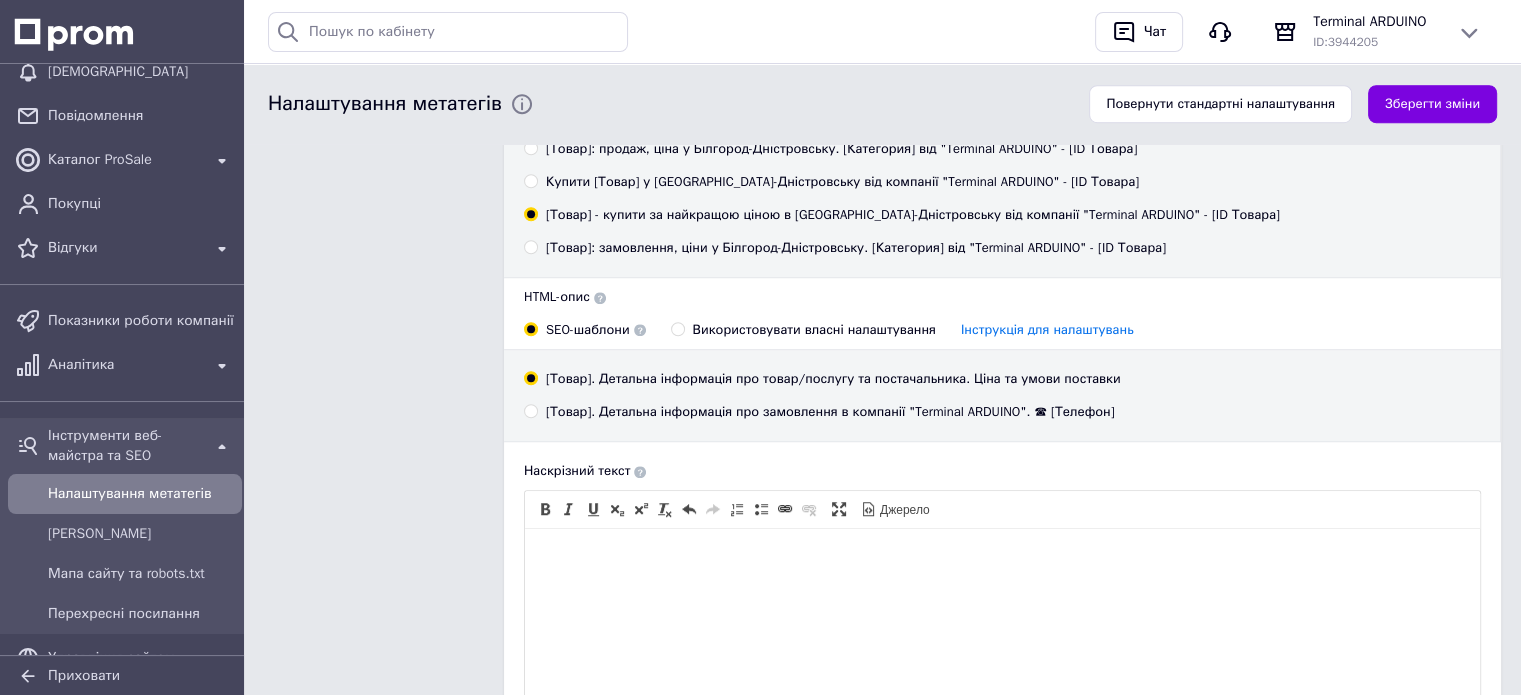 scroll, scrollTop: 1260, scrollLeft: 0, axis: vertical 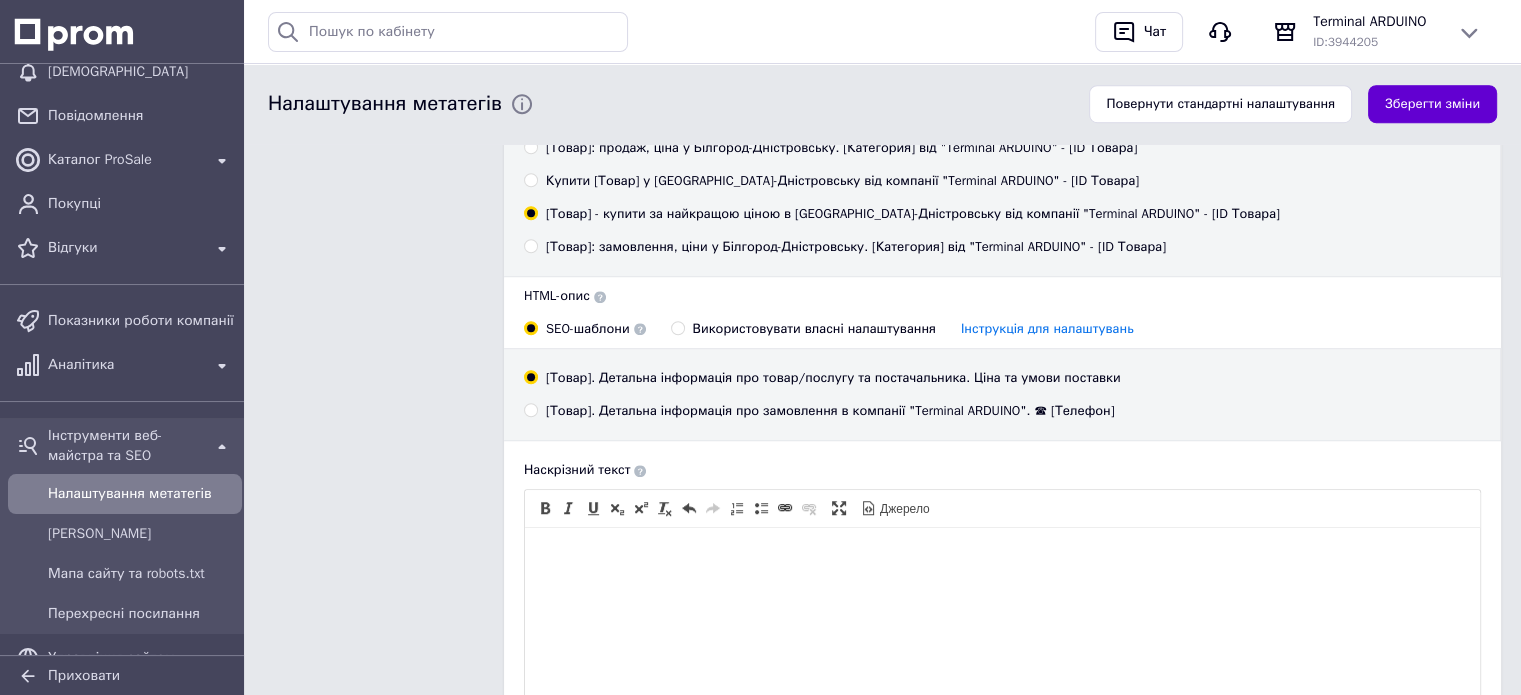 click on "Зберегти зміни" at bounding box center (1432, 104) 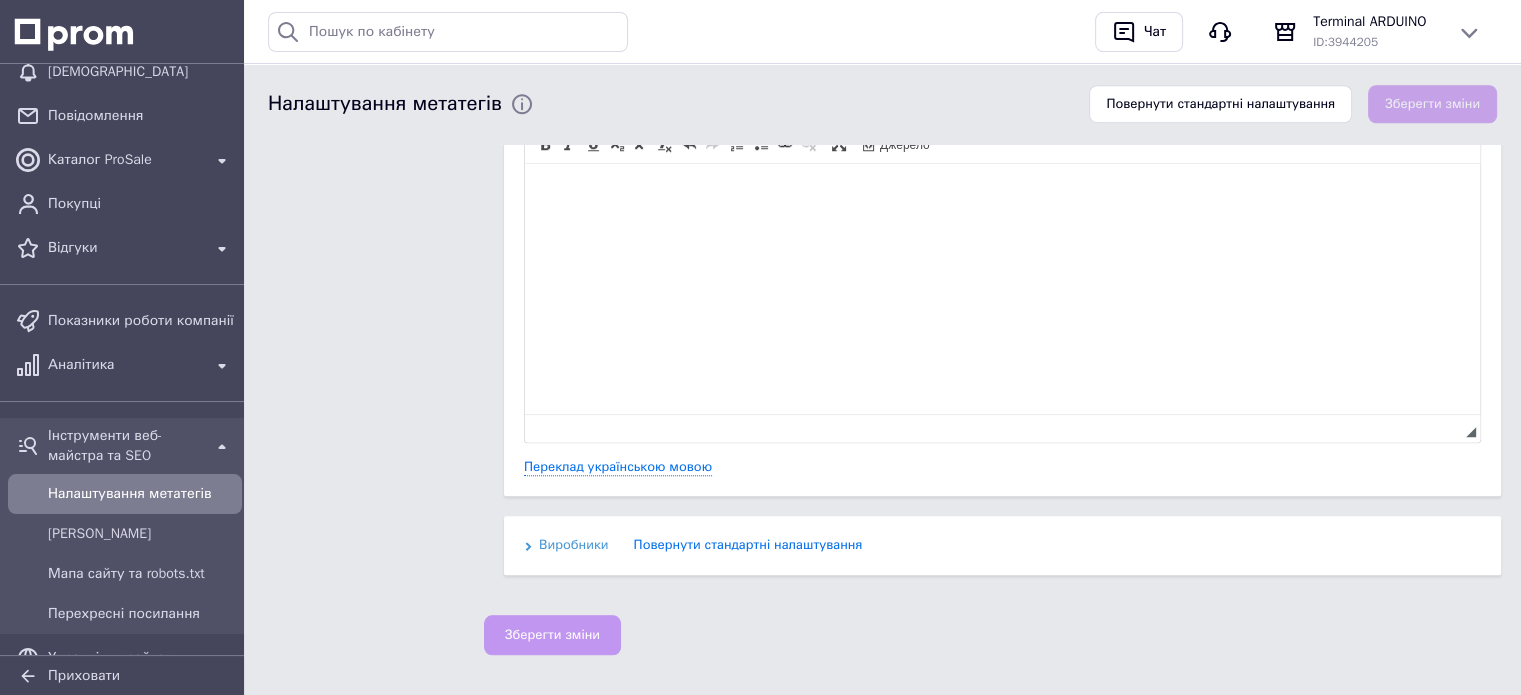 scroll, scrollTop: 1624, scrollLeft: 0, axis: vertical 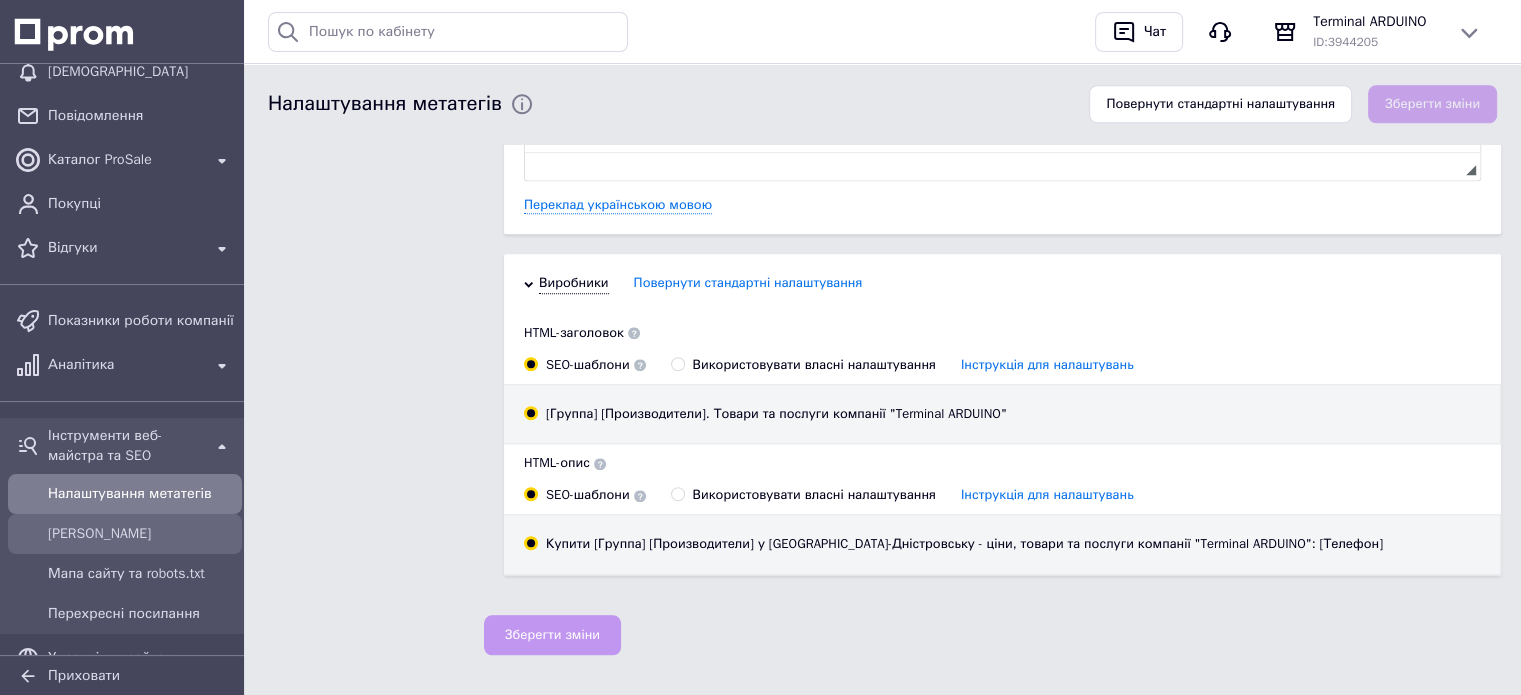 click on "[PERSON_NAME]" at bounding box center [141, 534] 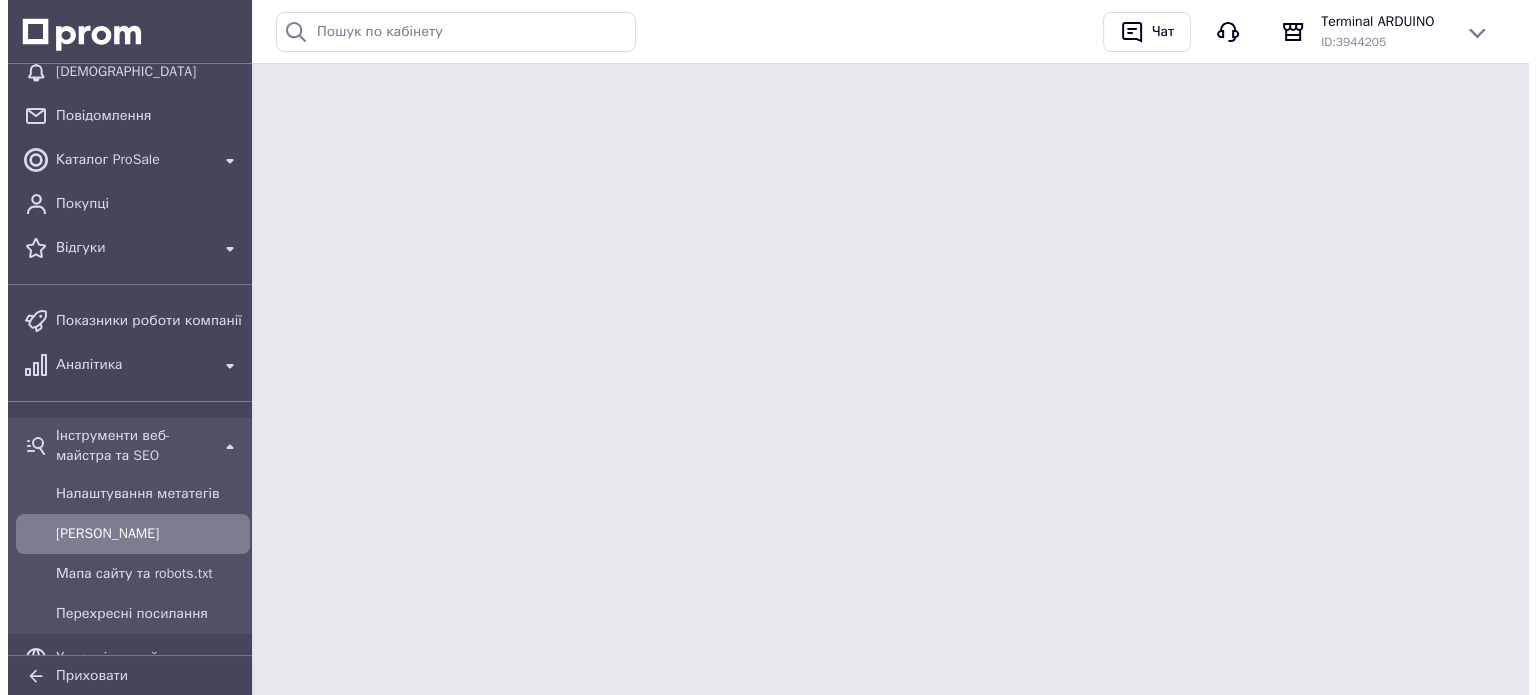 scroll, scrollTop: 0, scrollLeft: 0, axis: both 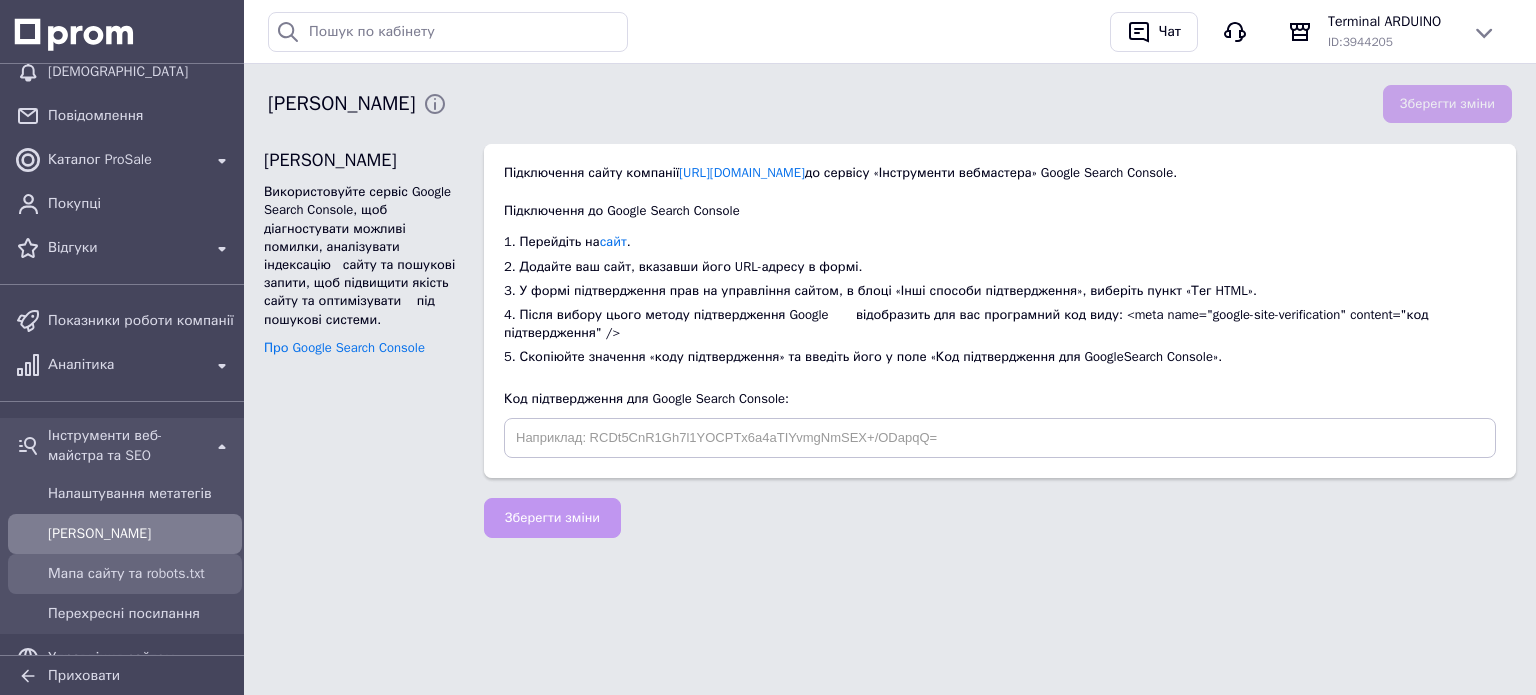 click on "Мапа сайту та robots.txt" at bounding box center [141, 574] 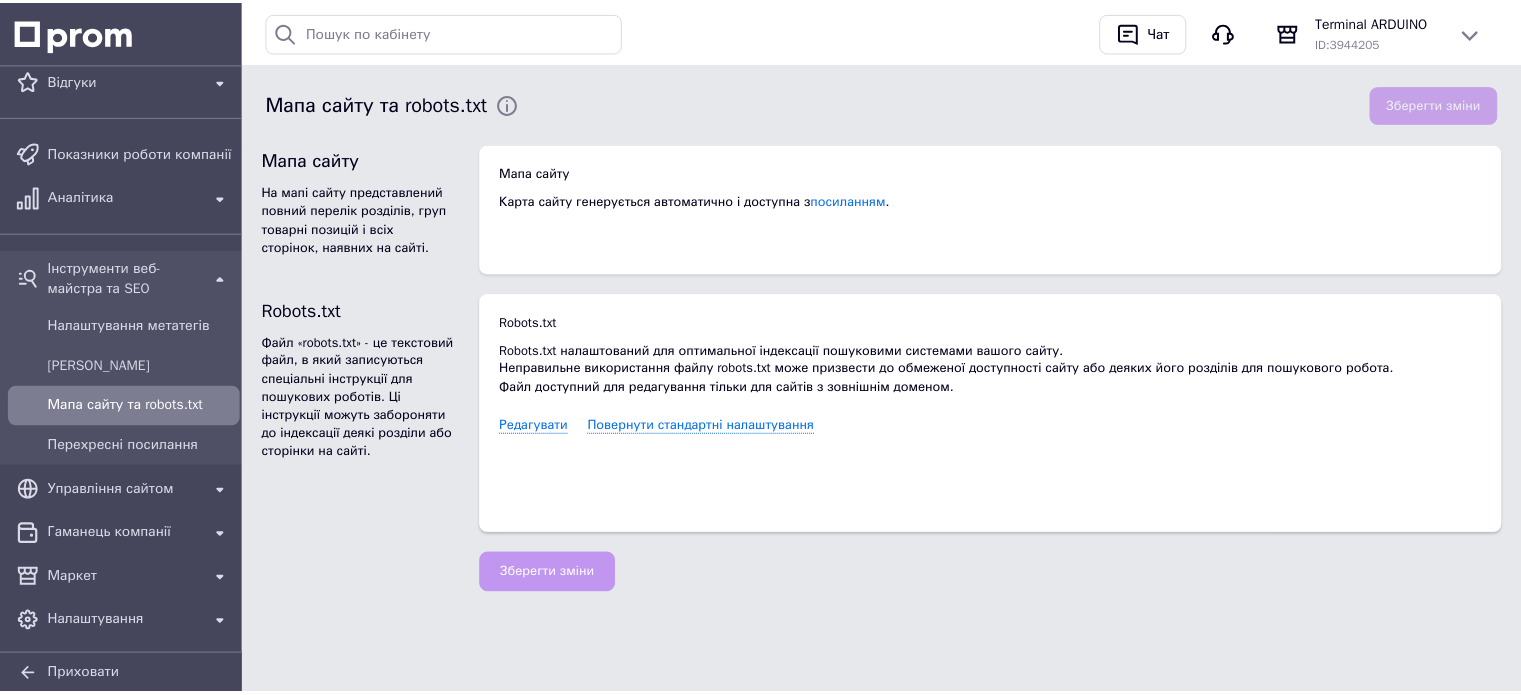 scroll, scrollTop: 373, scrollLeft: 0, axis: vertical 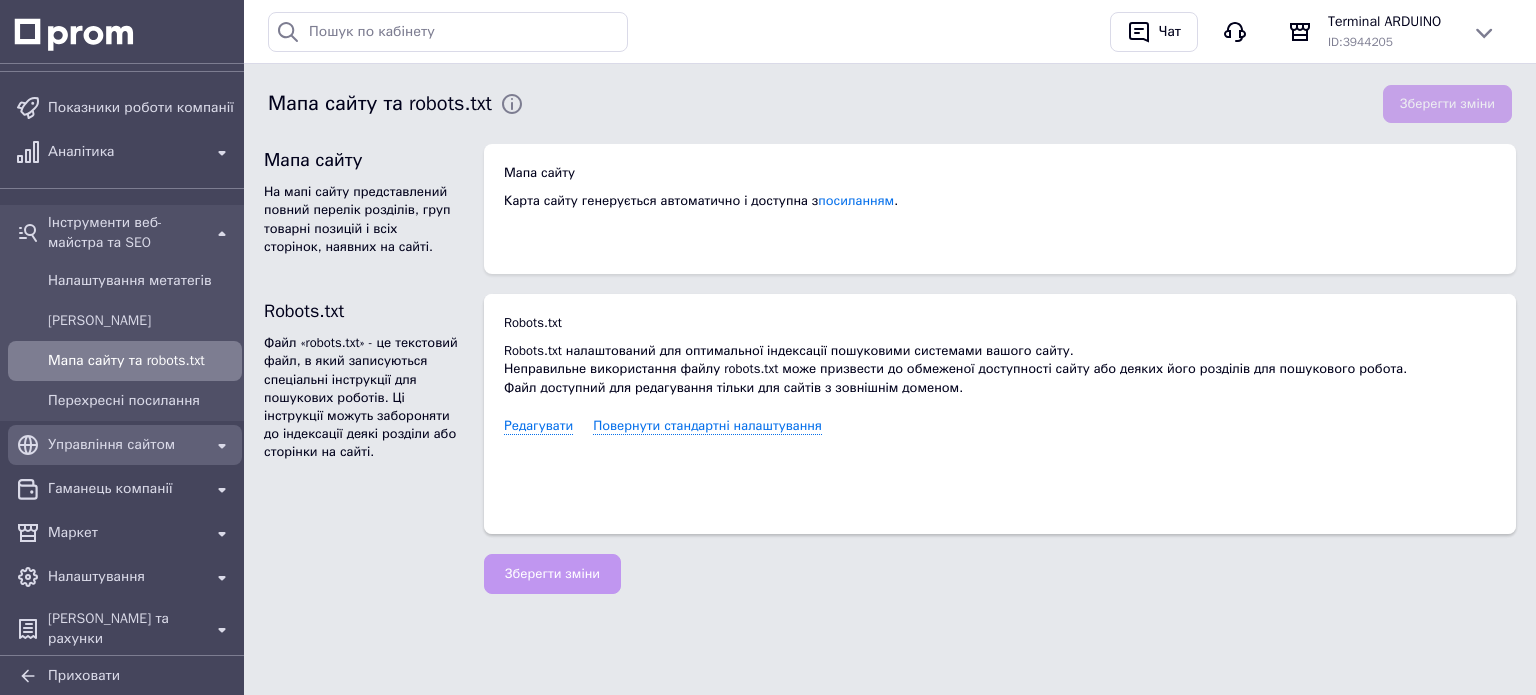 click 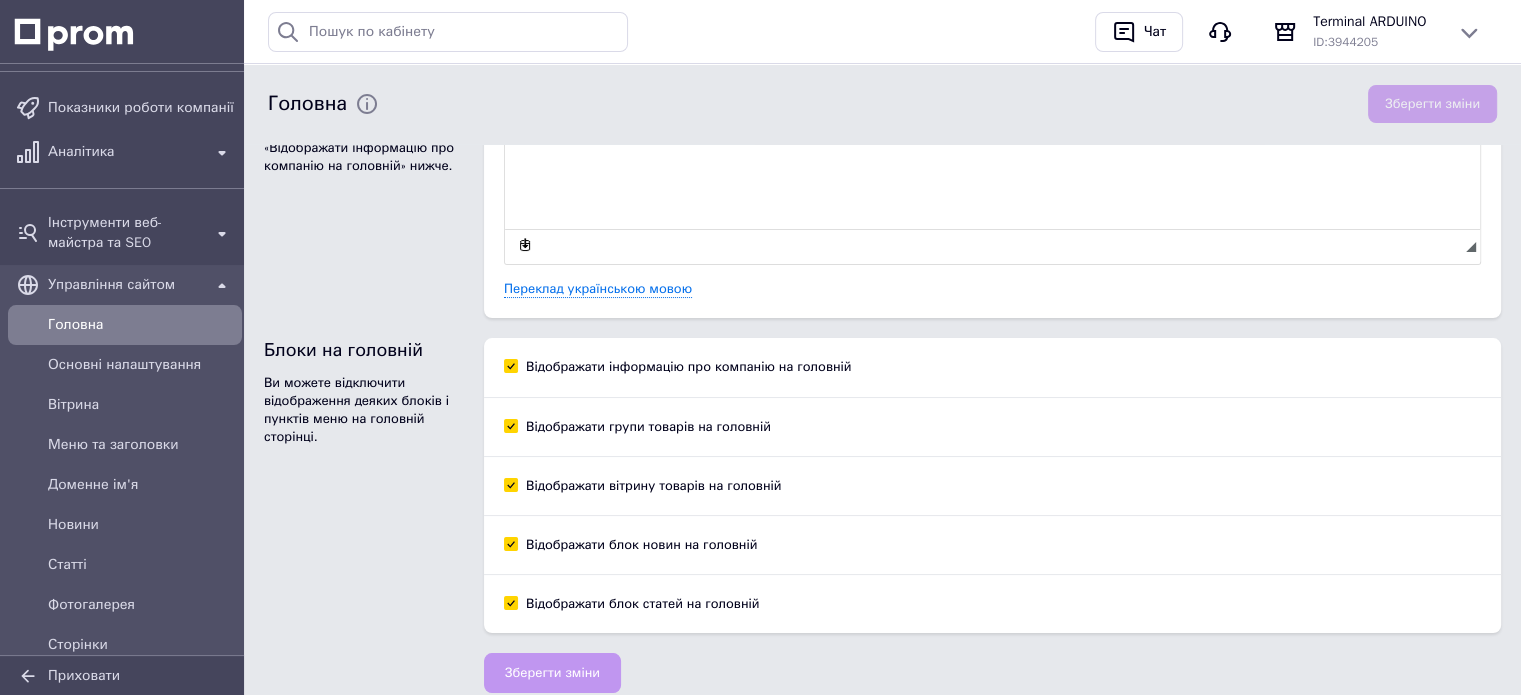 scroll, scrollTop: 186, scrollLeft: 0, axis: vertical 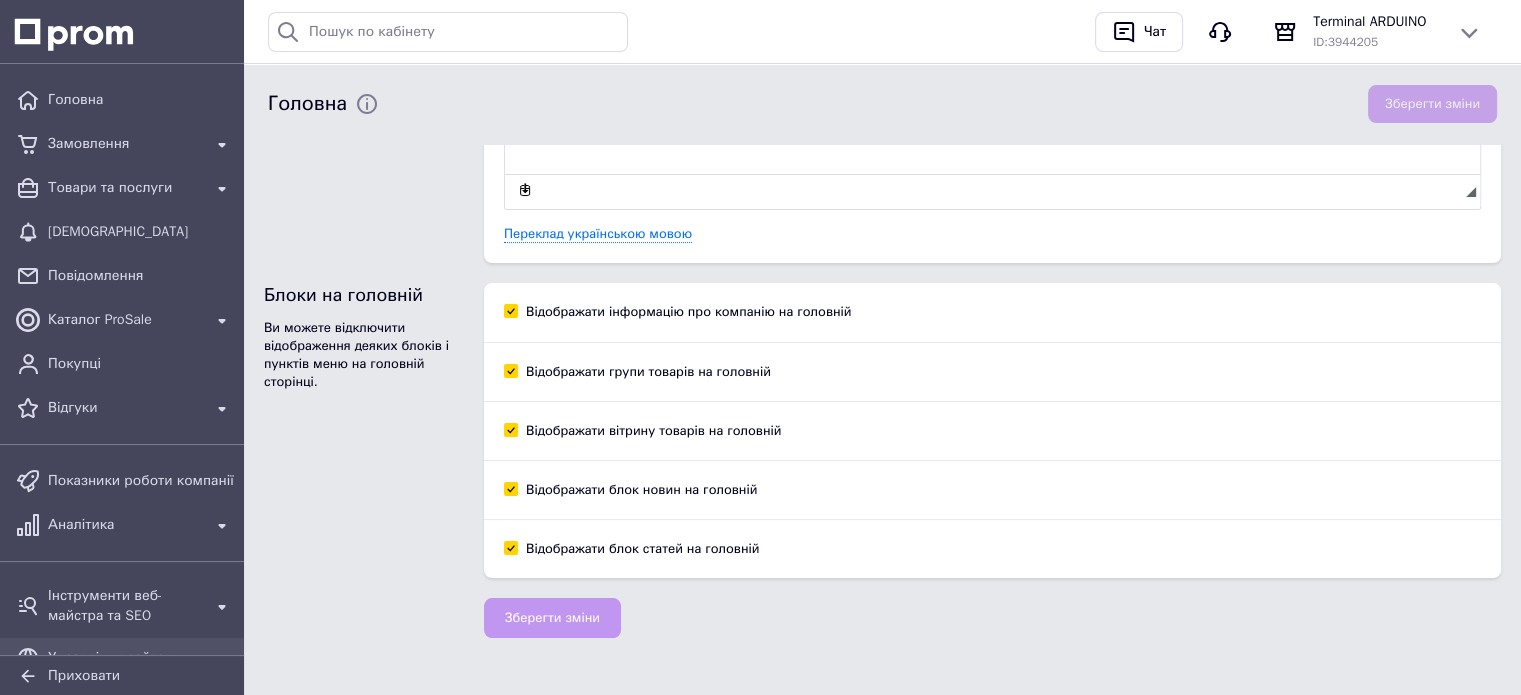 click on "Головна Зберегти зміни" at bounding box center (882, 104) 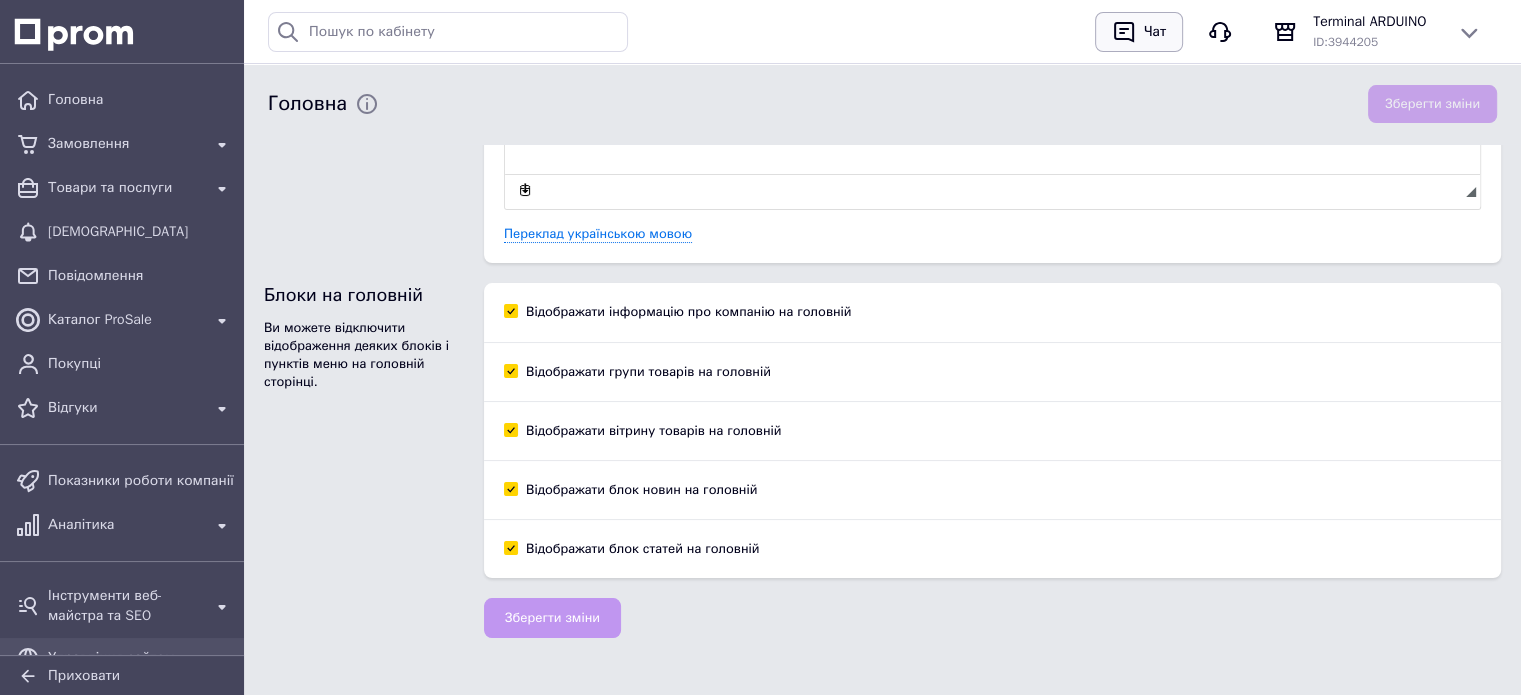 click 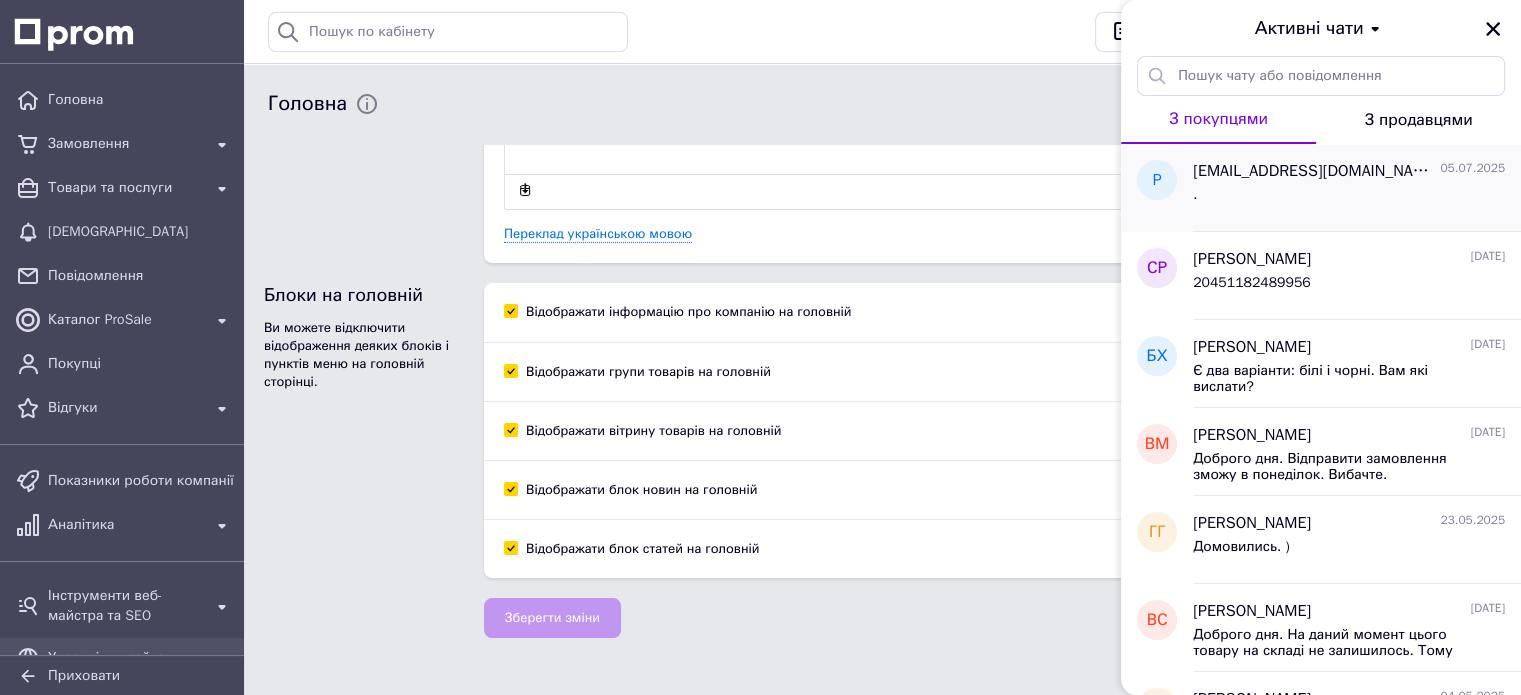 click on "." at bounding box center (1349, 199) 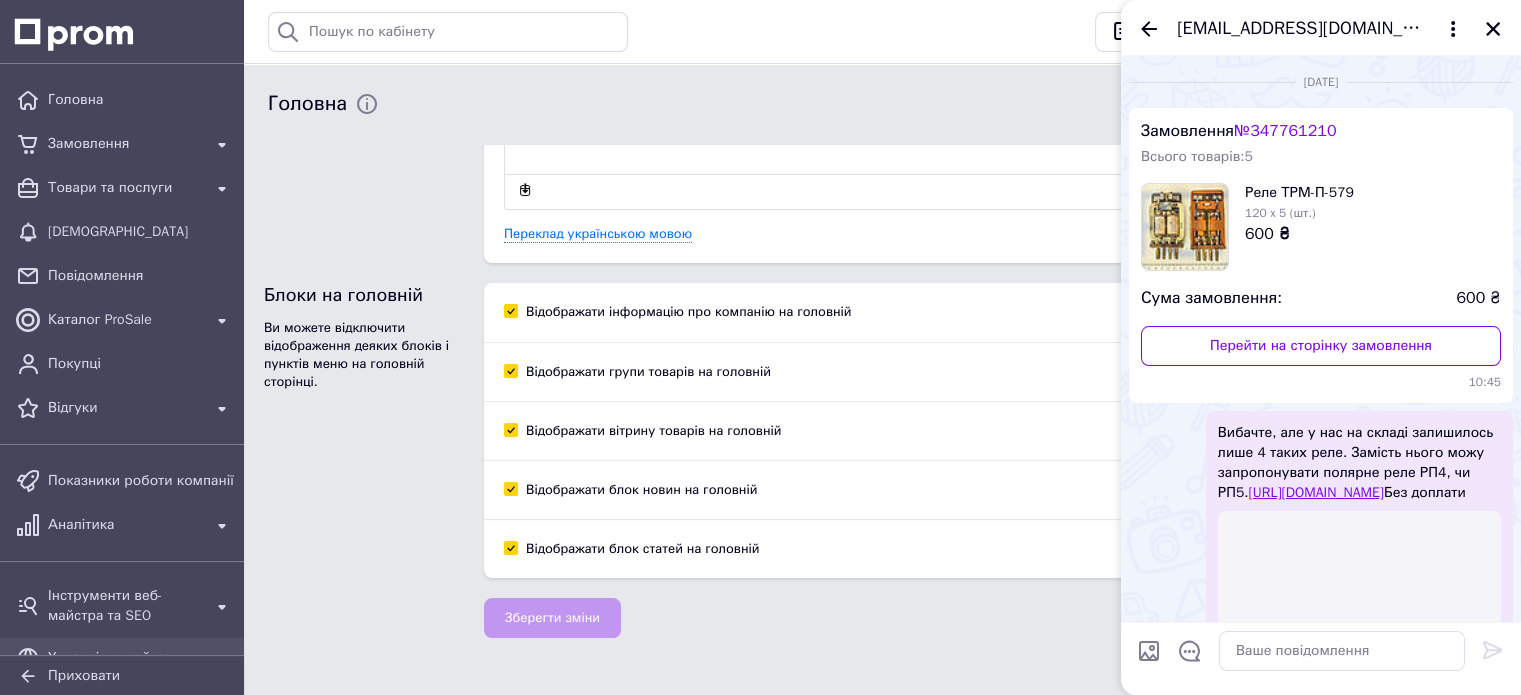 scroll, scrollTop: 295, scrollLeft: 0, axis: vertical 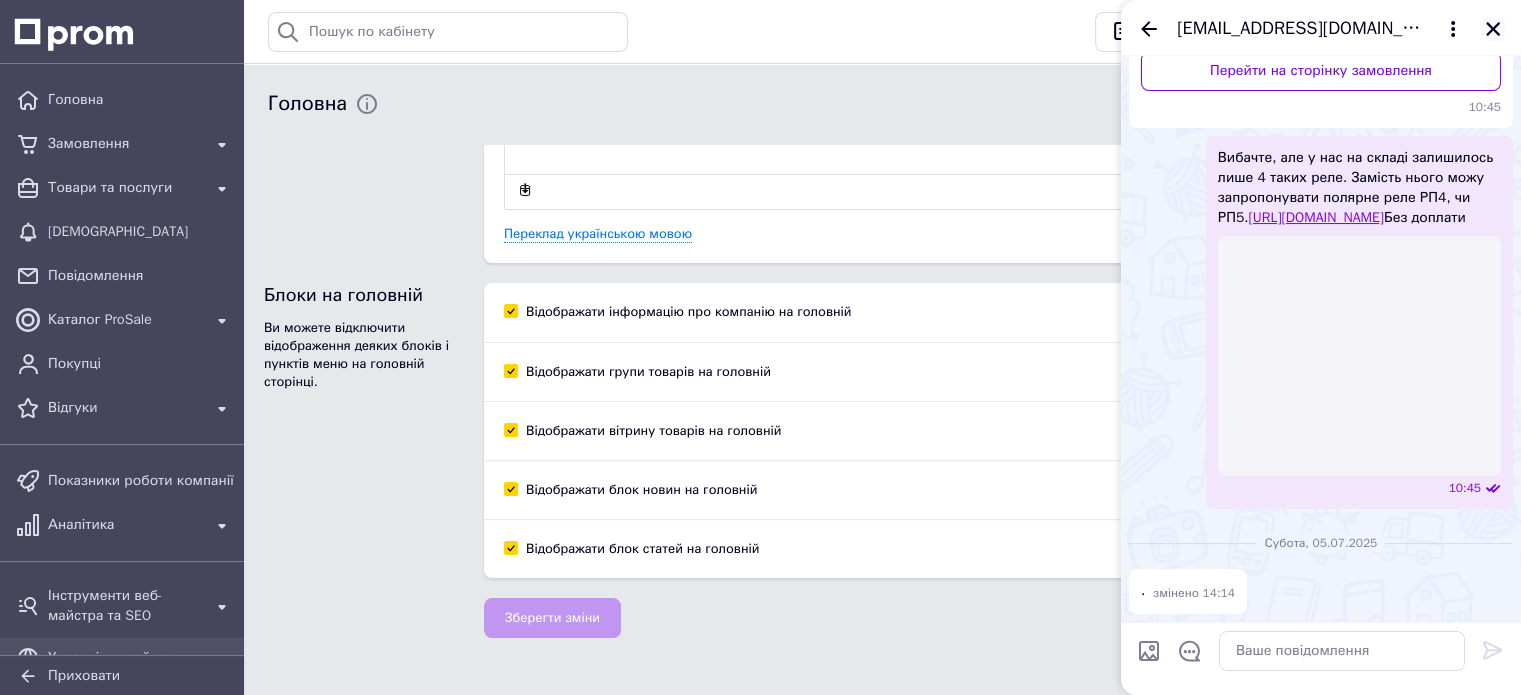 click 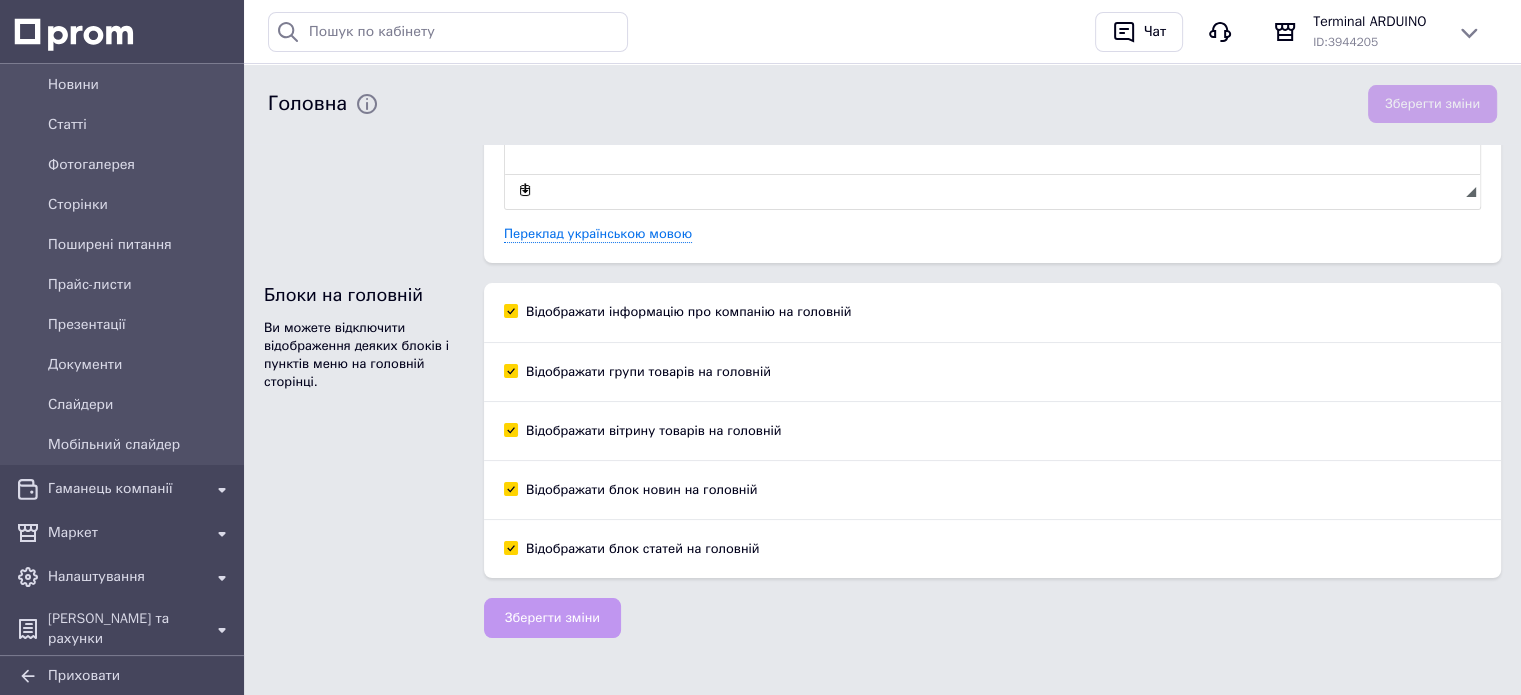 scroll, scrollTop: 0, scrollLeft: 0, axis: both 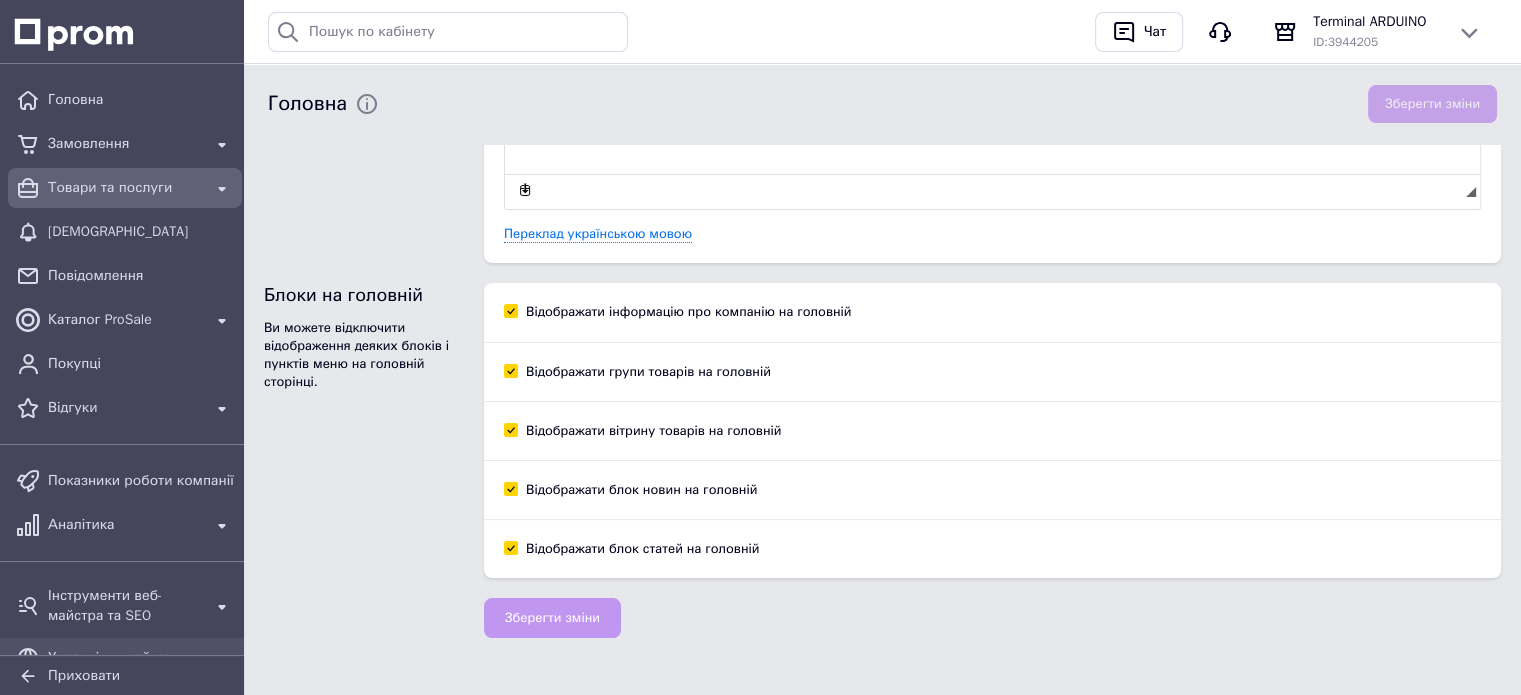 click on "Товари та послуги" at bounding box center (125, 188) 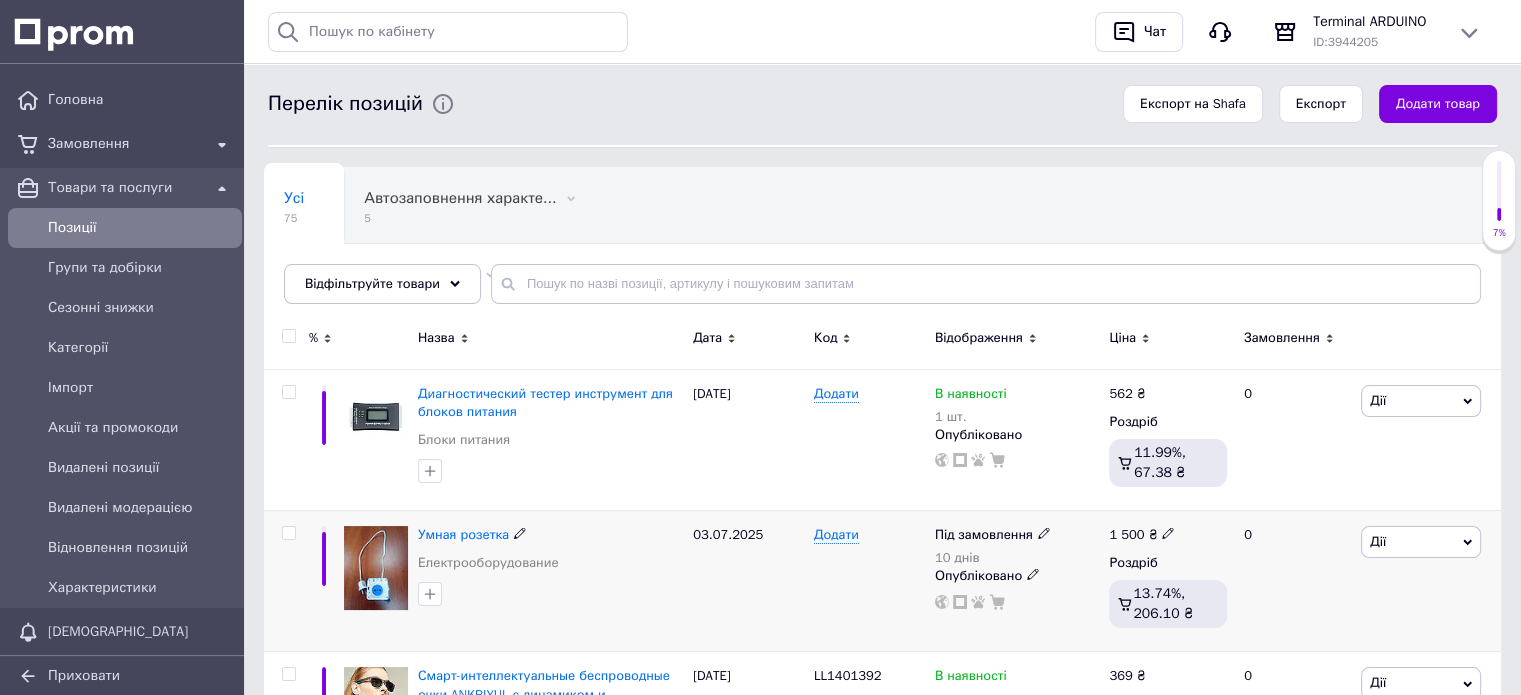 scroll, scrollTop: 138, scrollLeft: 0, axis: vertical 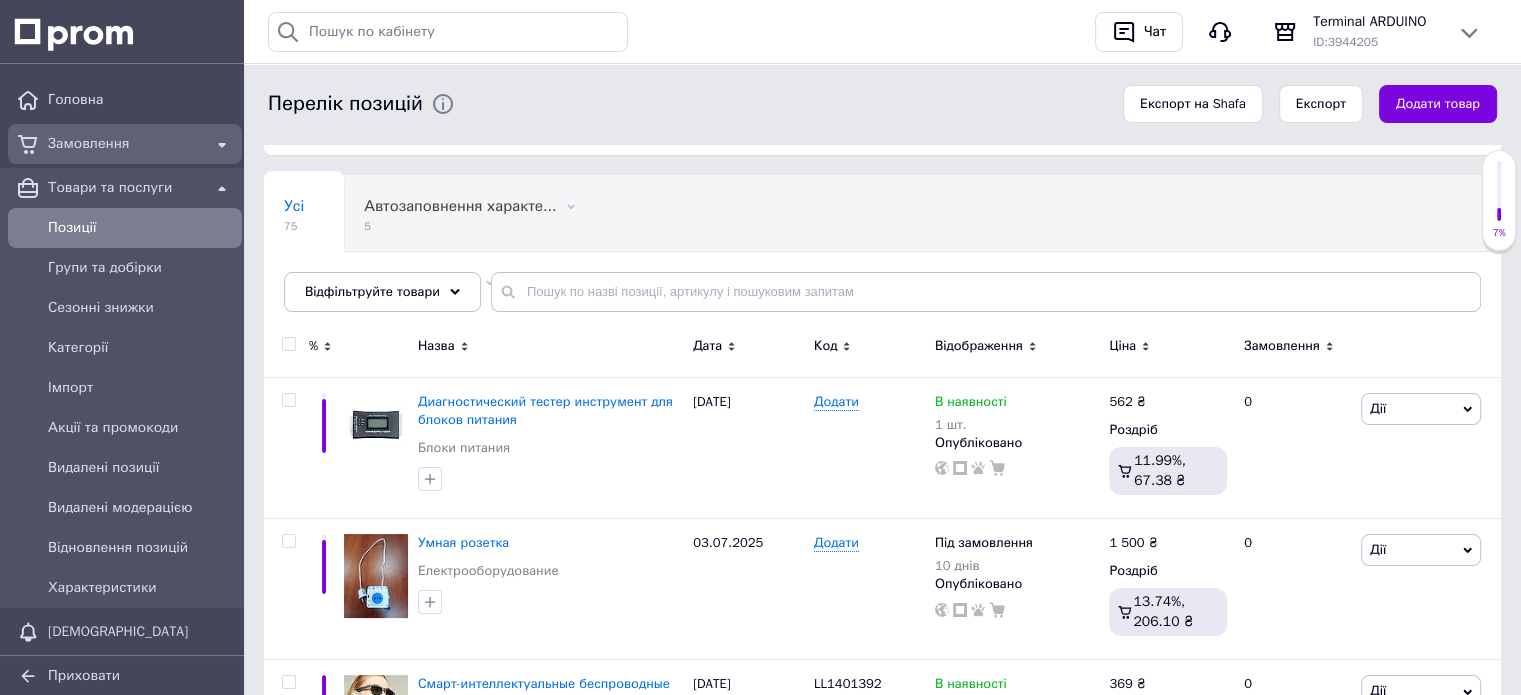 click on "Замовлення" at bounding box center (125, 144) 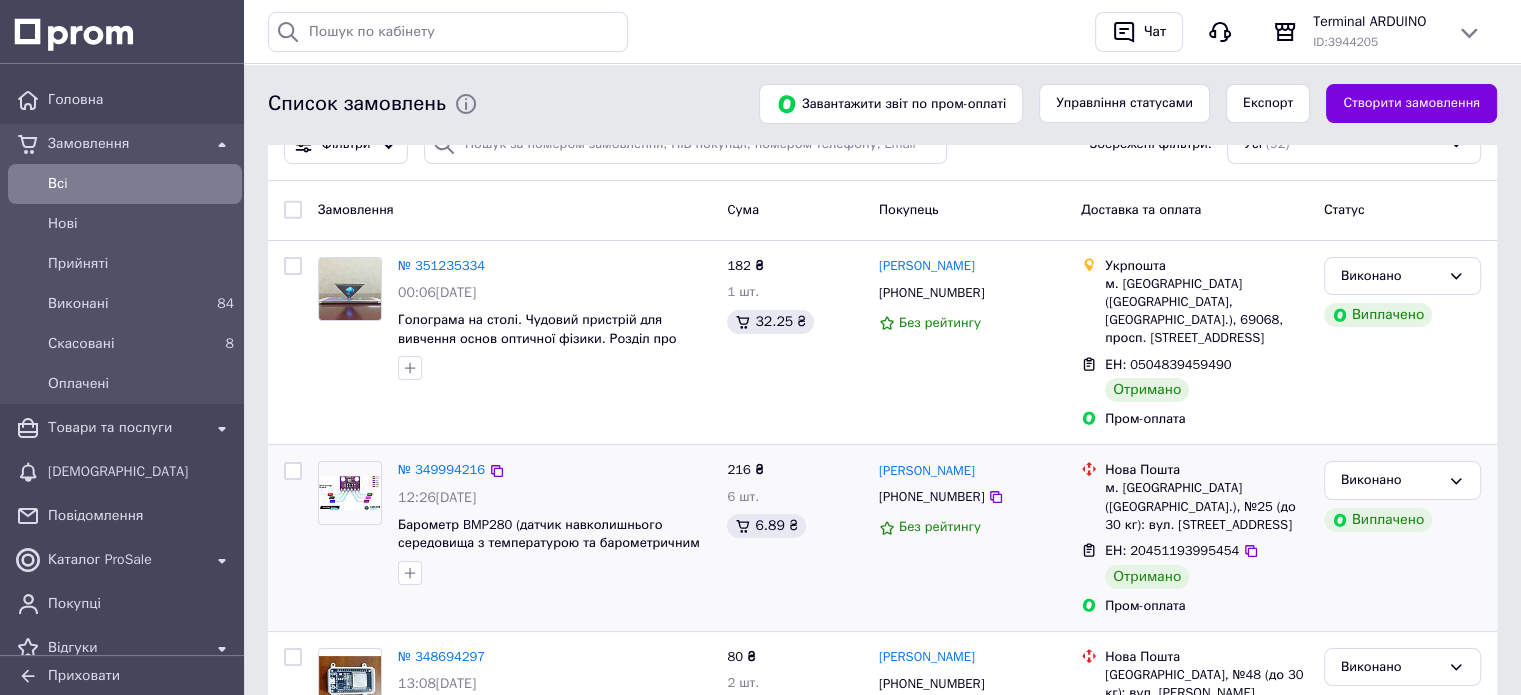 scroll, scrollTop: 0, scrollLeft: 0, axis: both 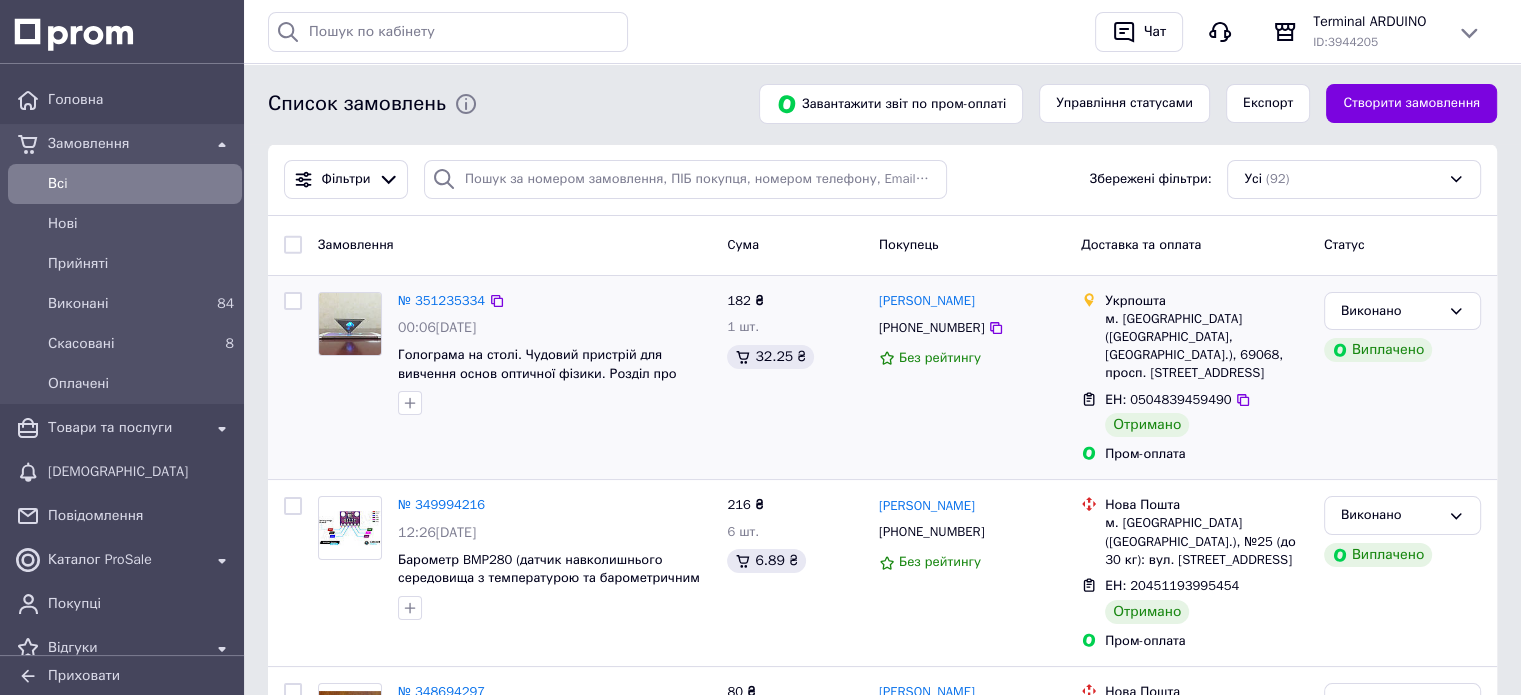 click on "№ 351235334 00:06[DATE] Голограма на столі. Чудовий пристрій для вивчення основ оптичної фізики. Розділ про призми." at bounding box center [514, 378] 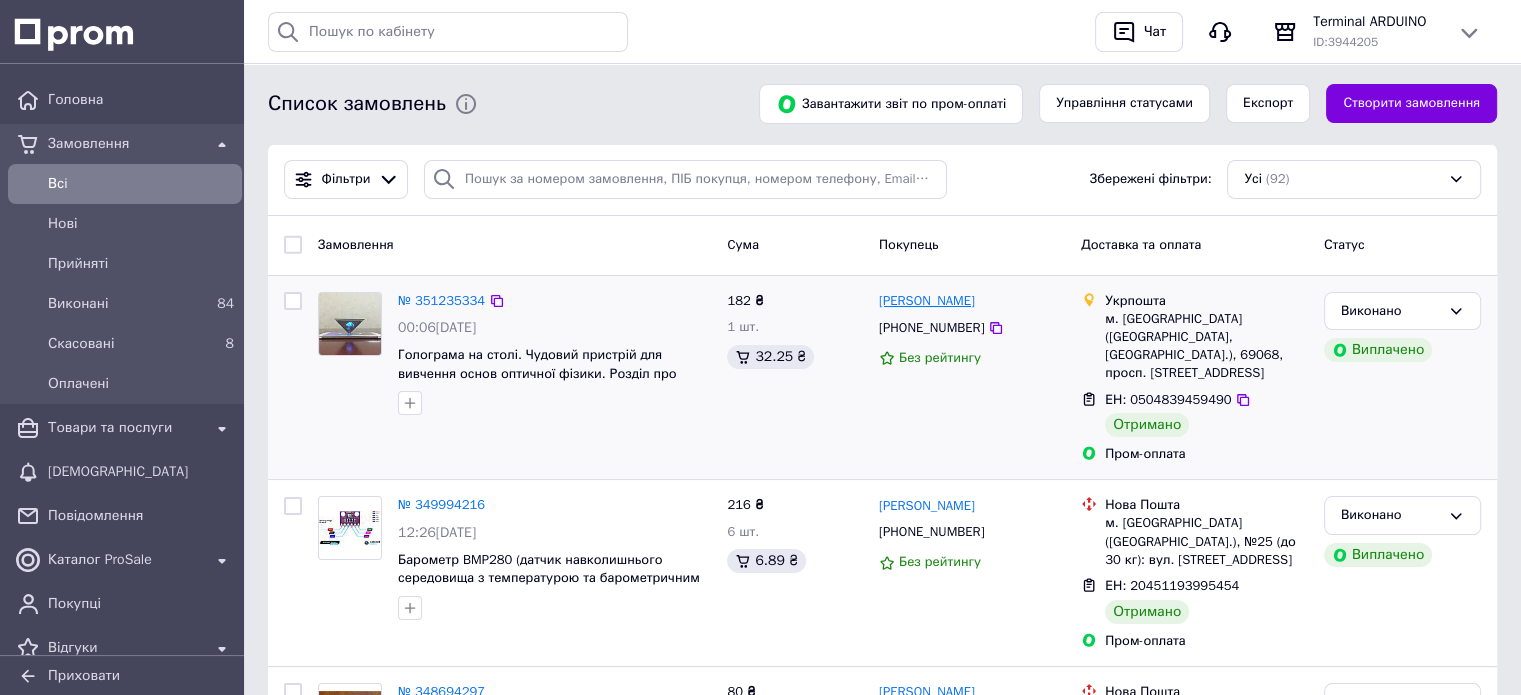 click on "[PERSON_NAME]" at bounding box center [927, 301] 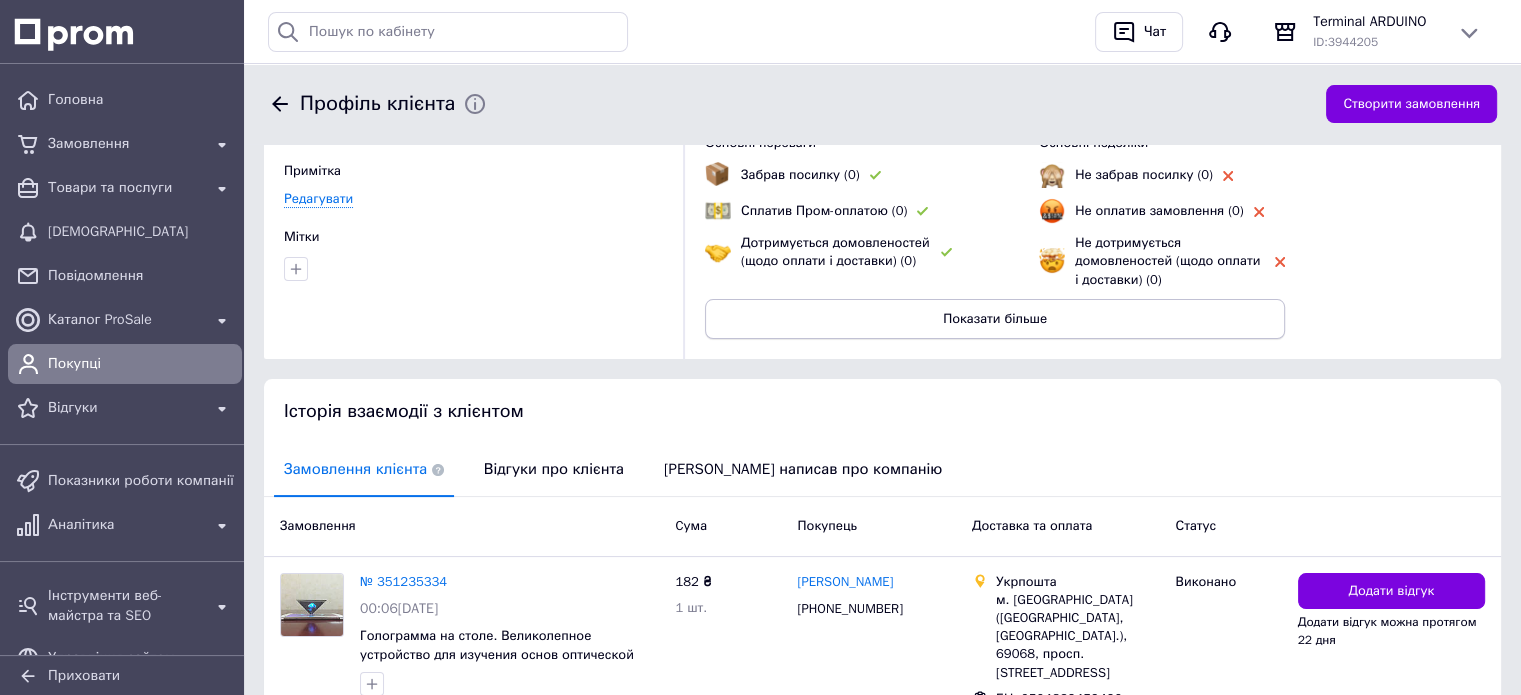 scroll, scrollTop: 168, scrollLeft: 0, axis: vertical 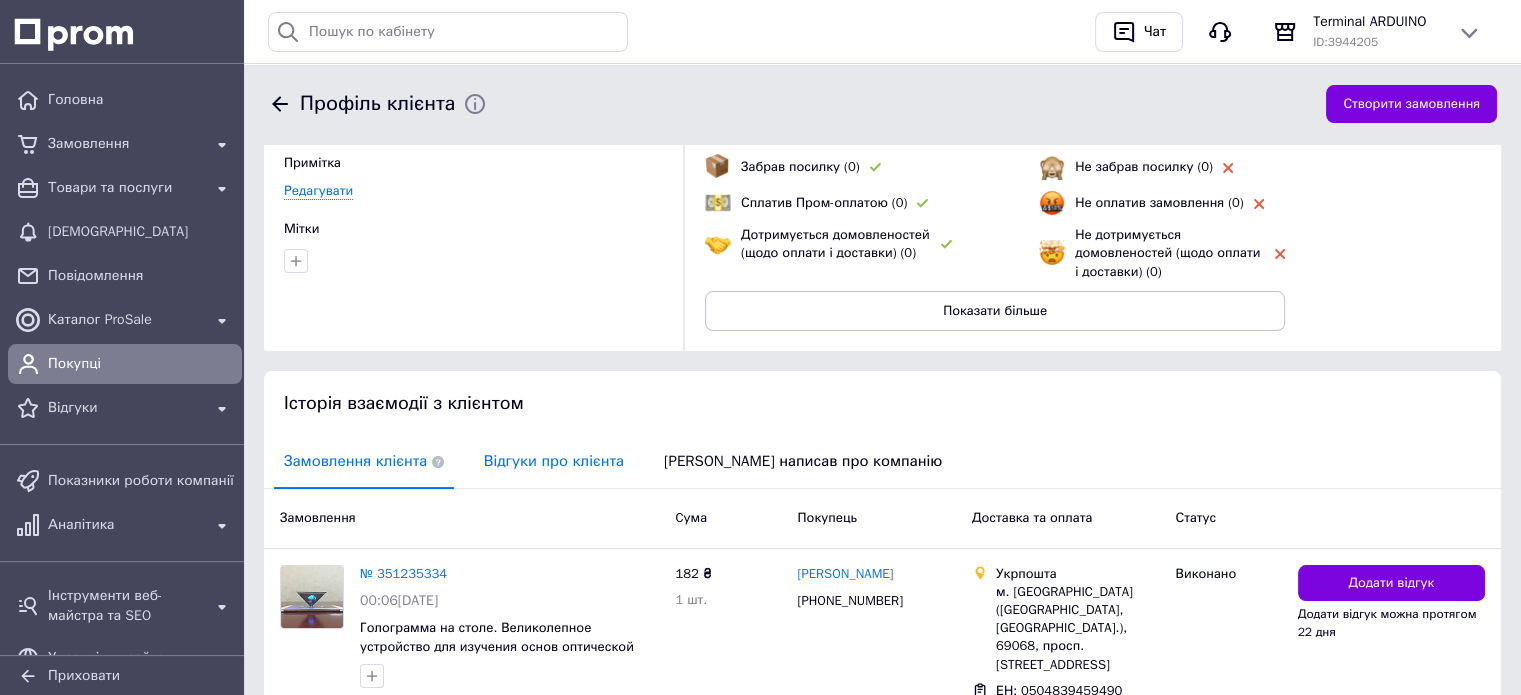 click on "Відгуки про клієнта" at bounding box center (554, 461) 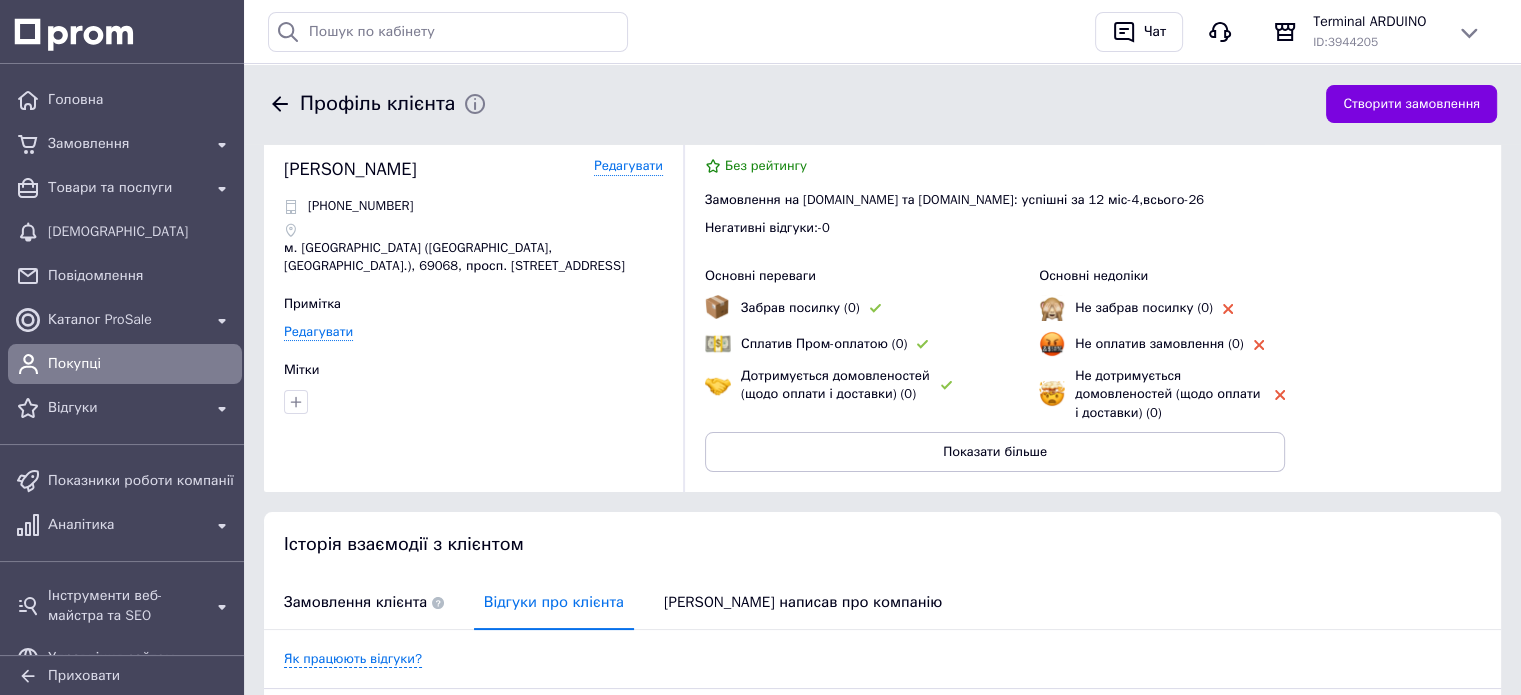 scroll, scrollTop: 0, scrollLeft: 0, axis: both 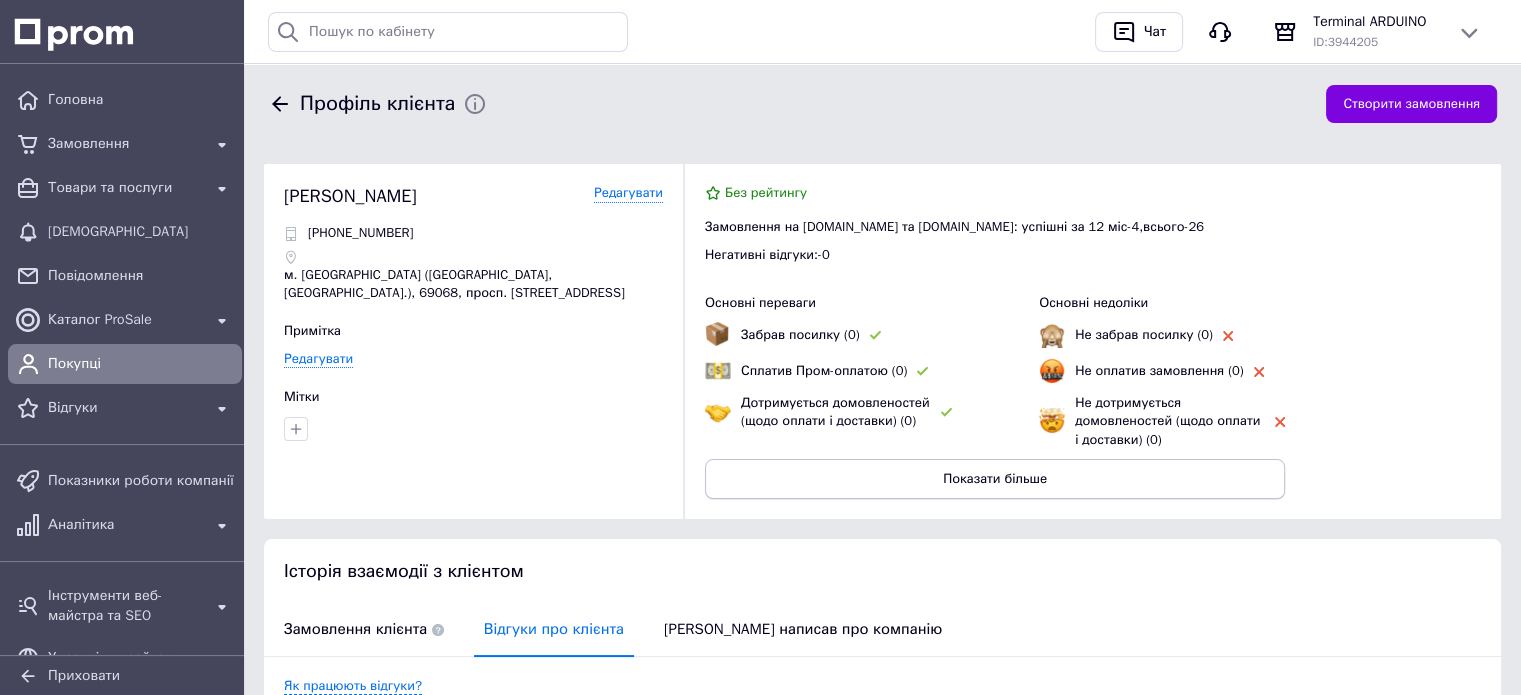 click on "Показати більше" at bounding box center [995, 479] 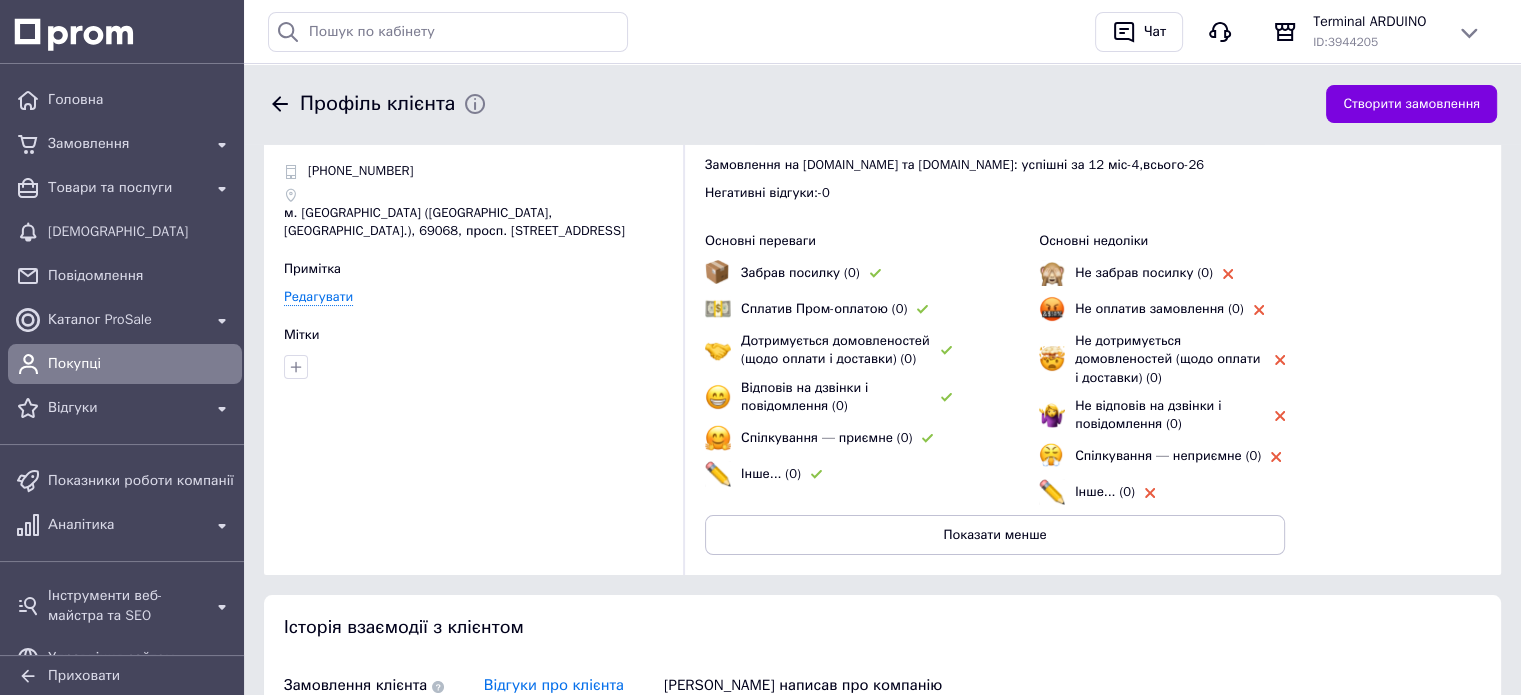 scroll, scrollTop: 0, scrollLeft: 0, axis: both 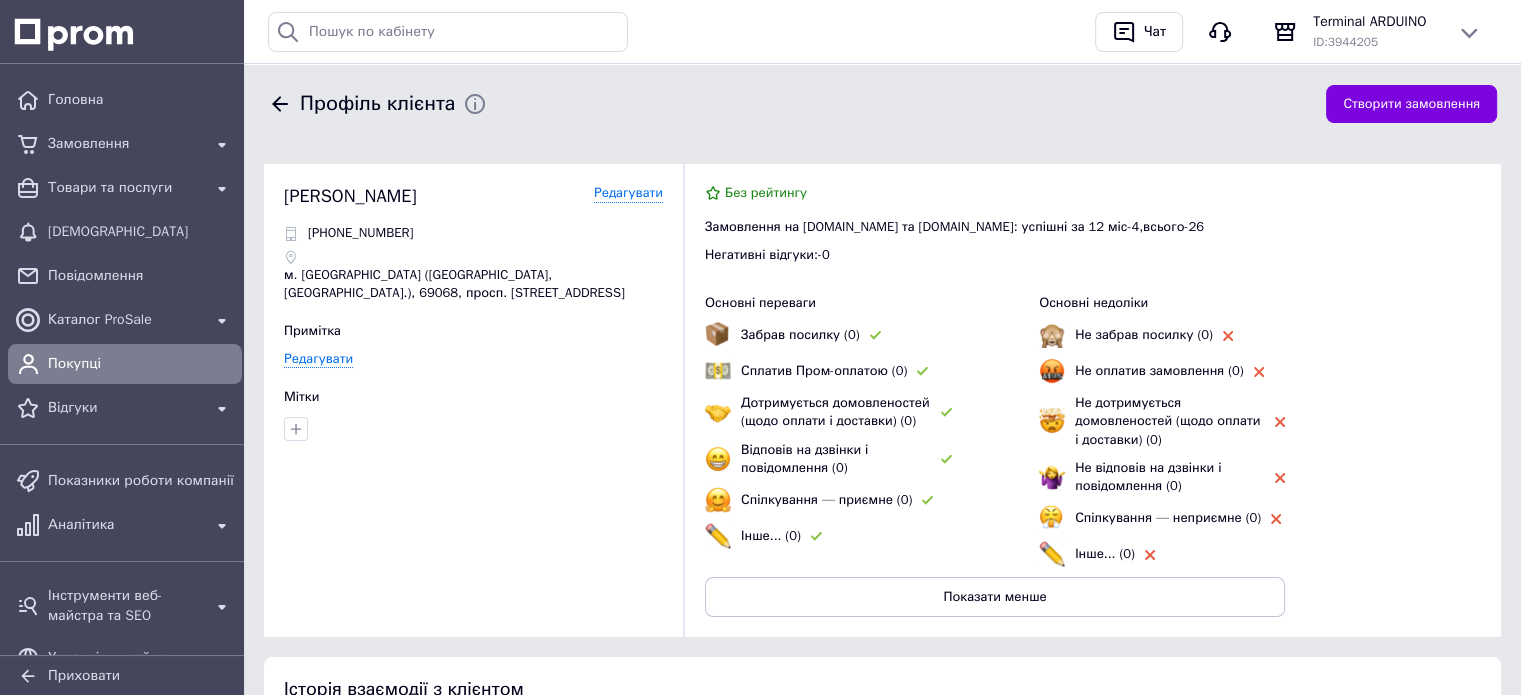 click 